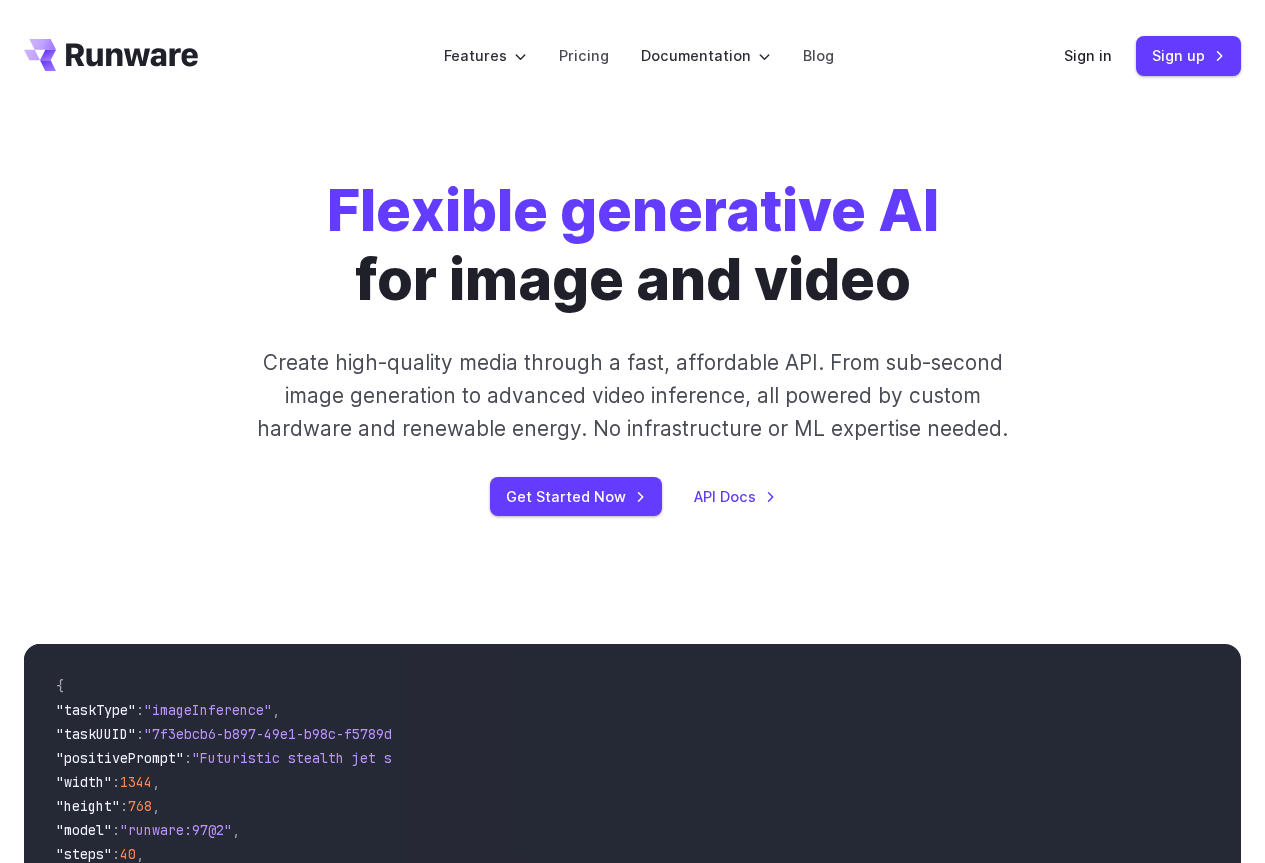 scroll, scrollTop: 0, scrollLeft: 0, axis: both 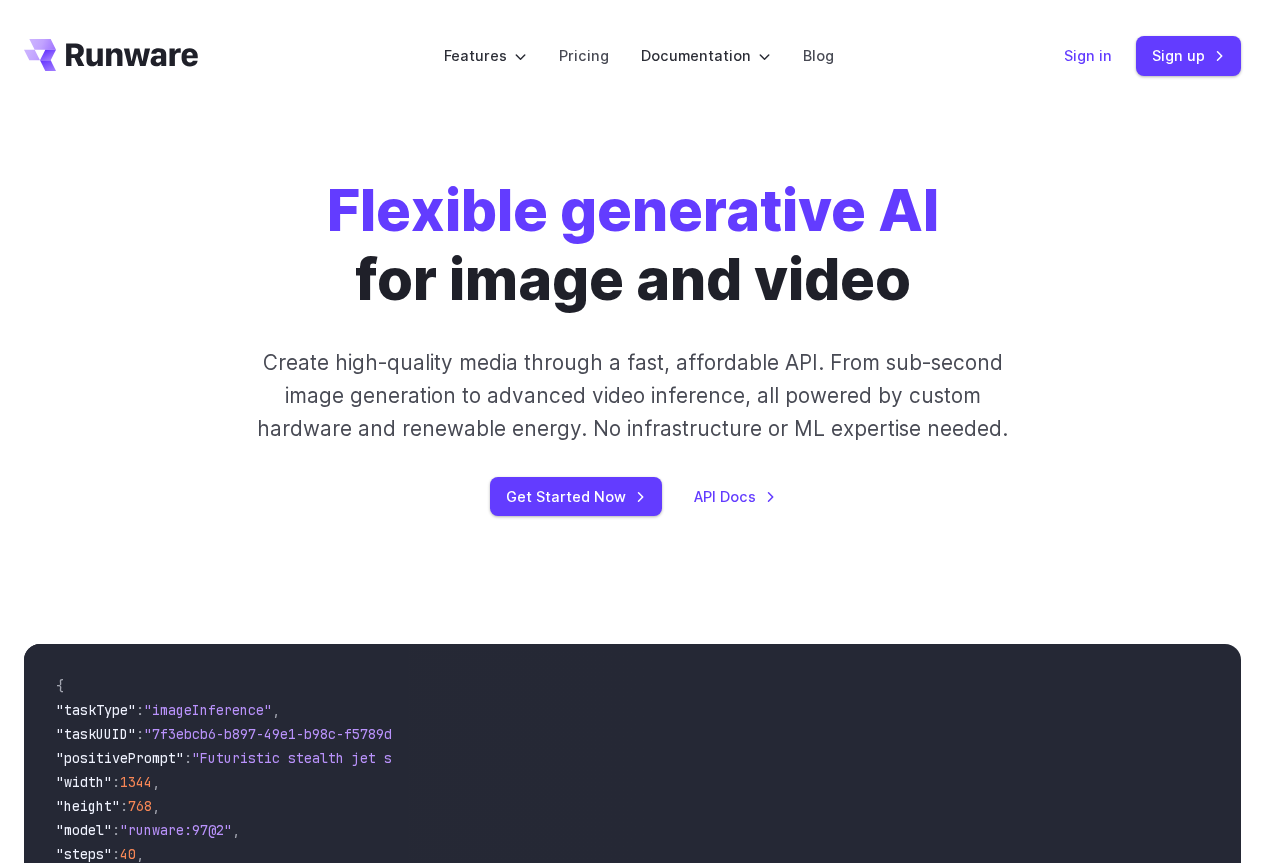 click on "Sign in" at bounding box center (1088, 55) 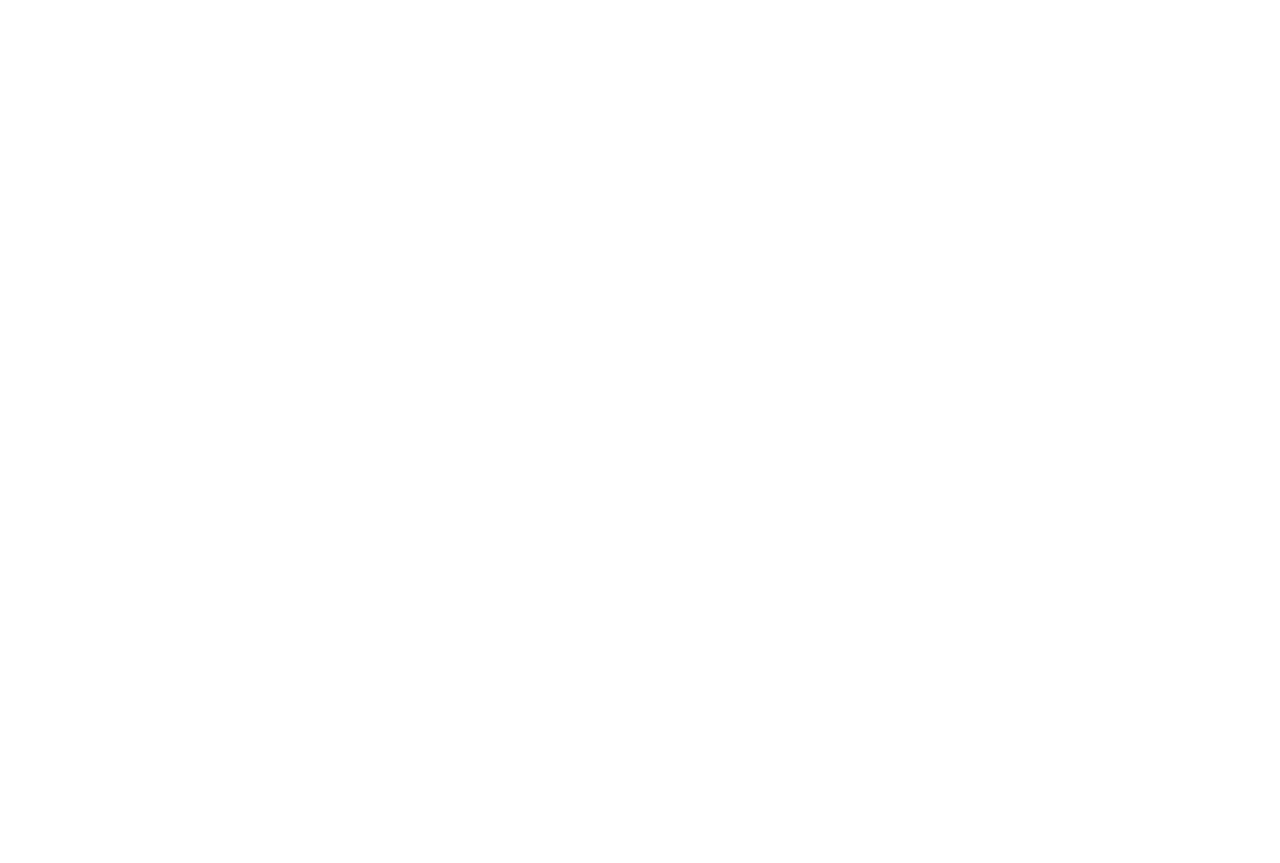 scroll, scrollTop: 0, scrollLeft: 0, axis: both 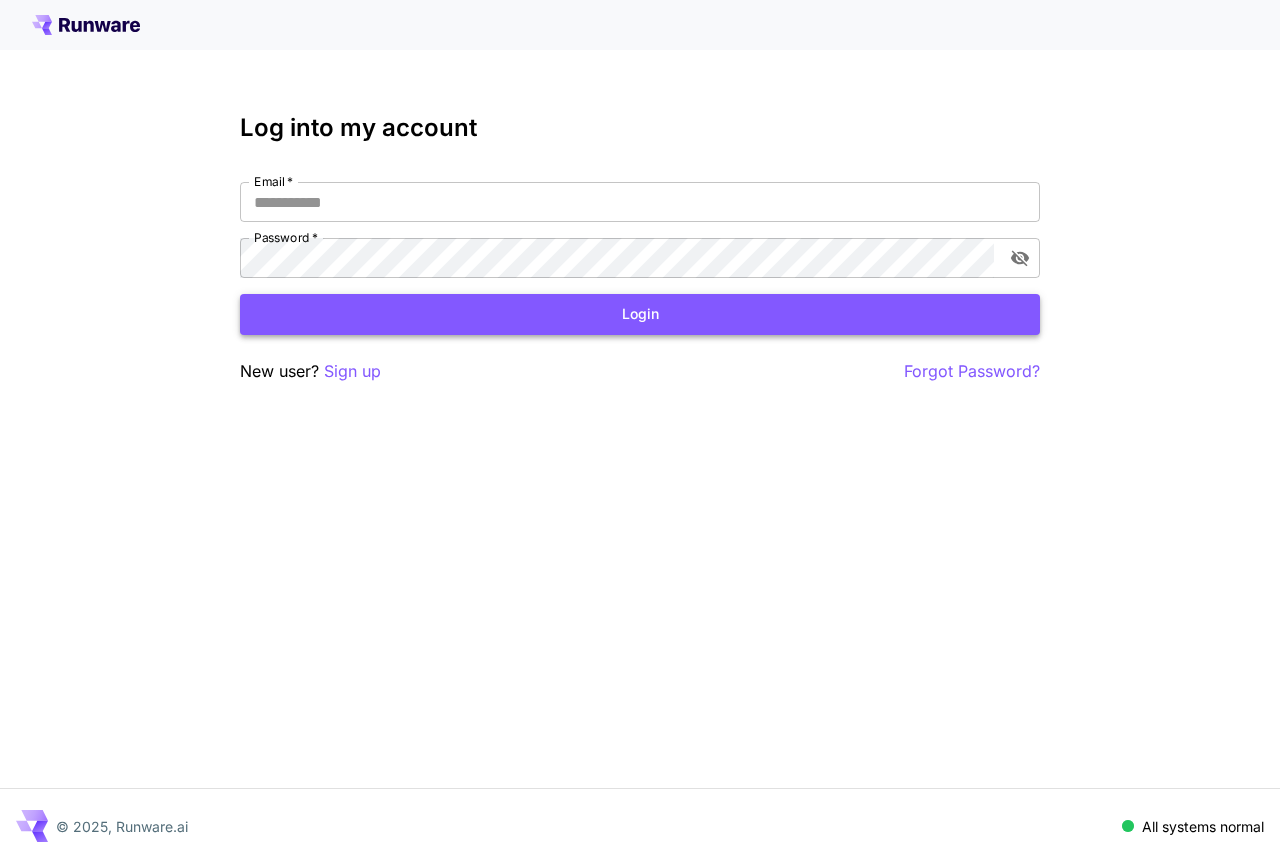 type on "**********" 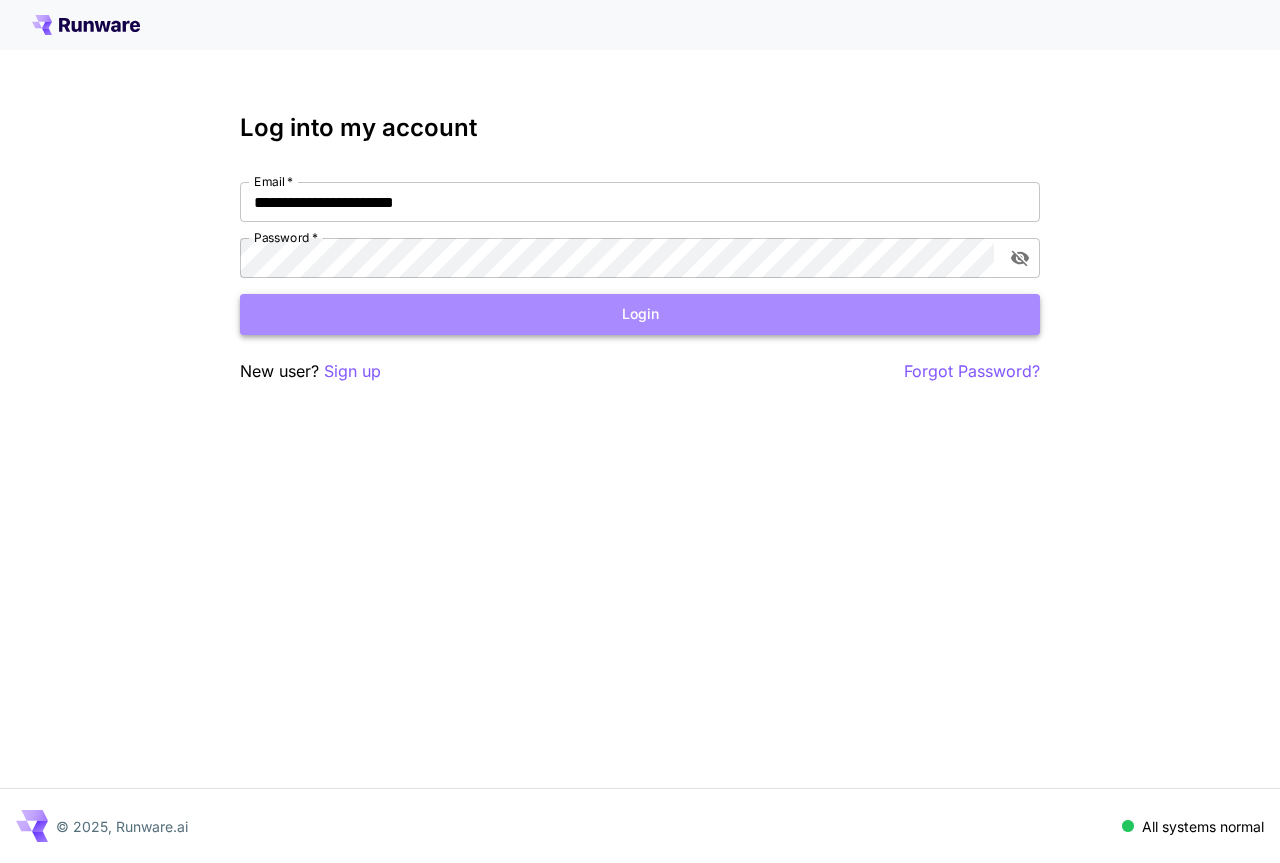click on "Login" at bounding box center [640, 314] 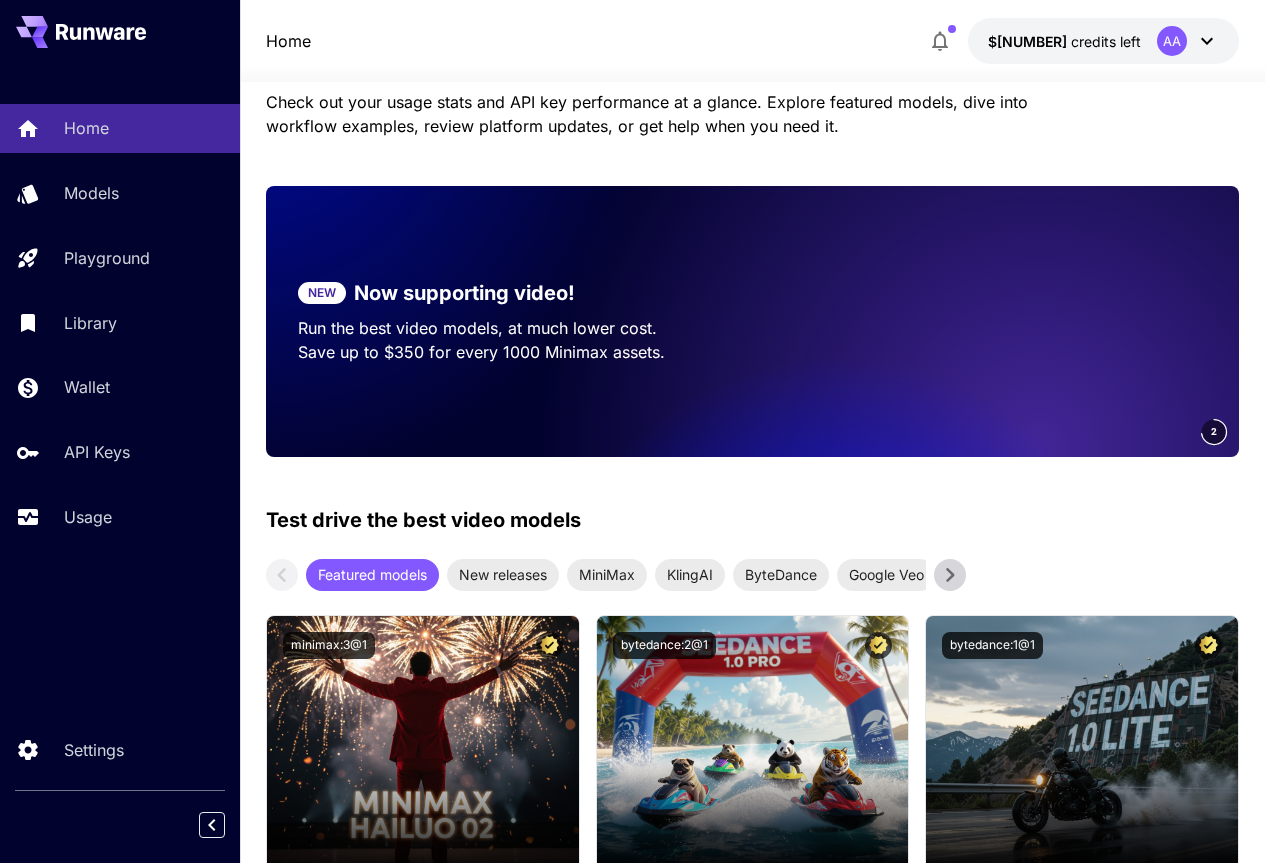 scroll, scrollTop: 0, scrollLeft: 0, axis: both 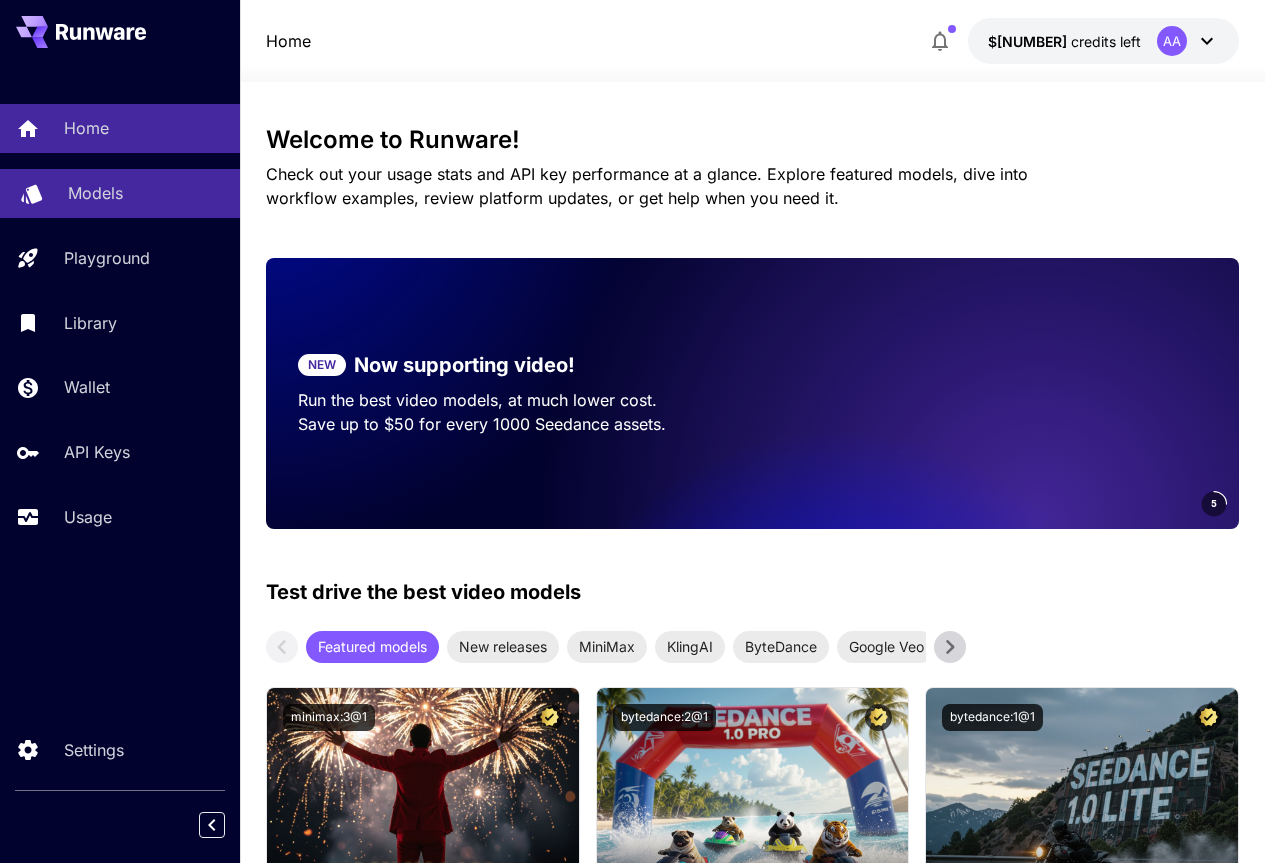click on "Models" at bounding box center [120, 193] 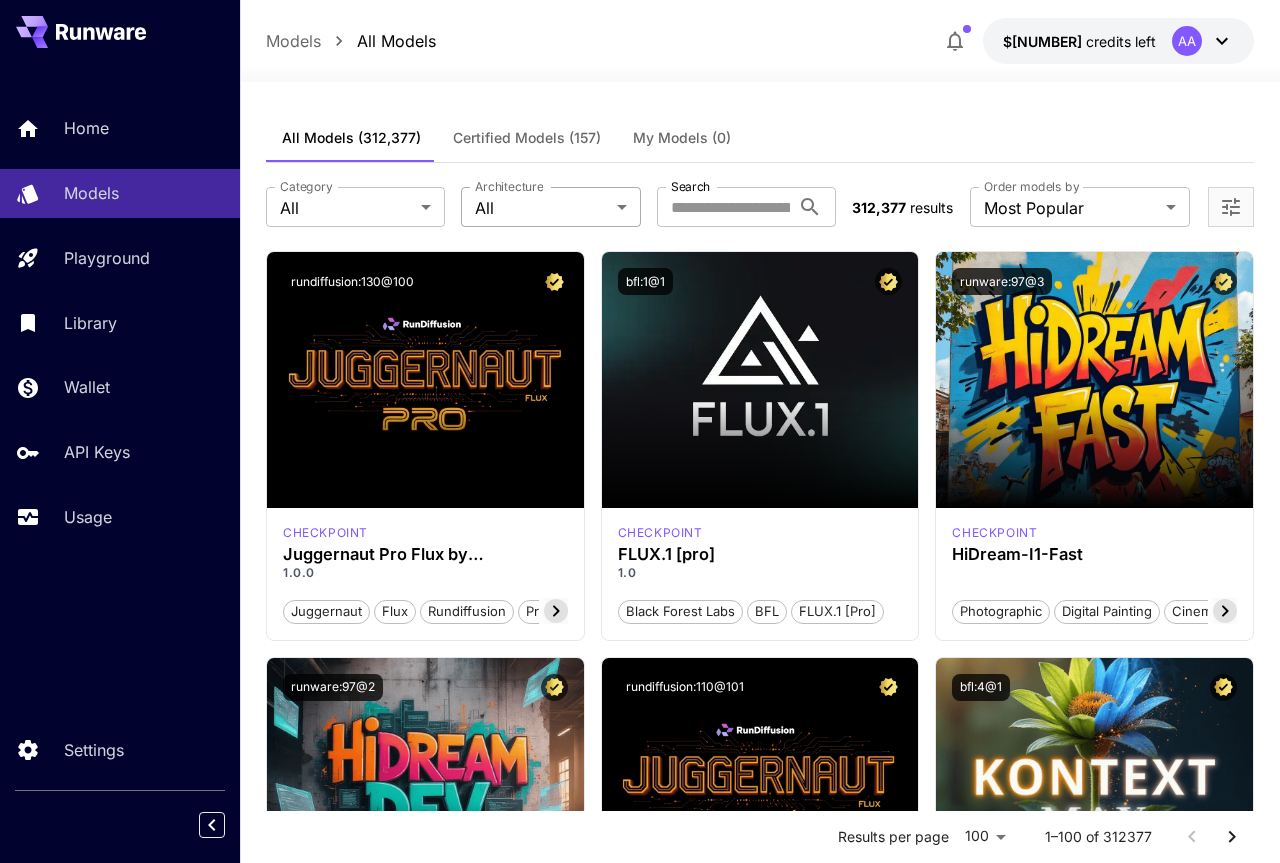 click on "**********" at bounding box center [640, 13225] 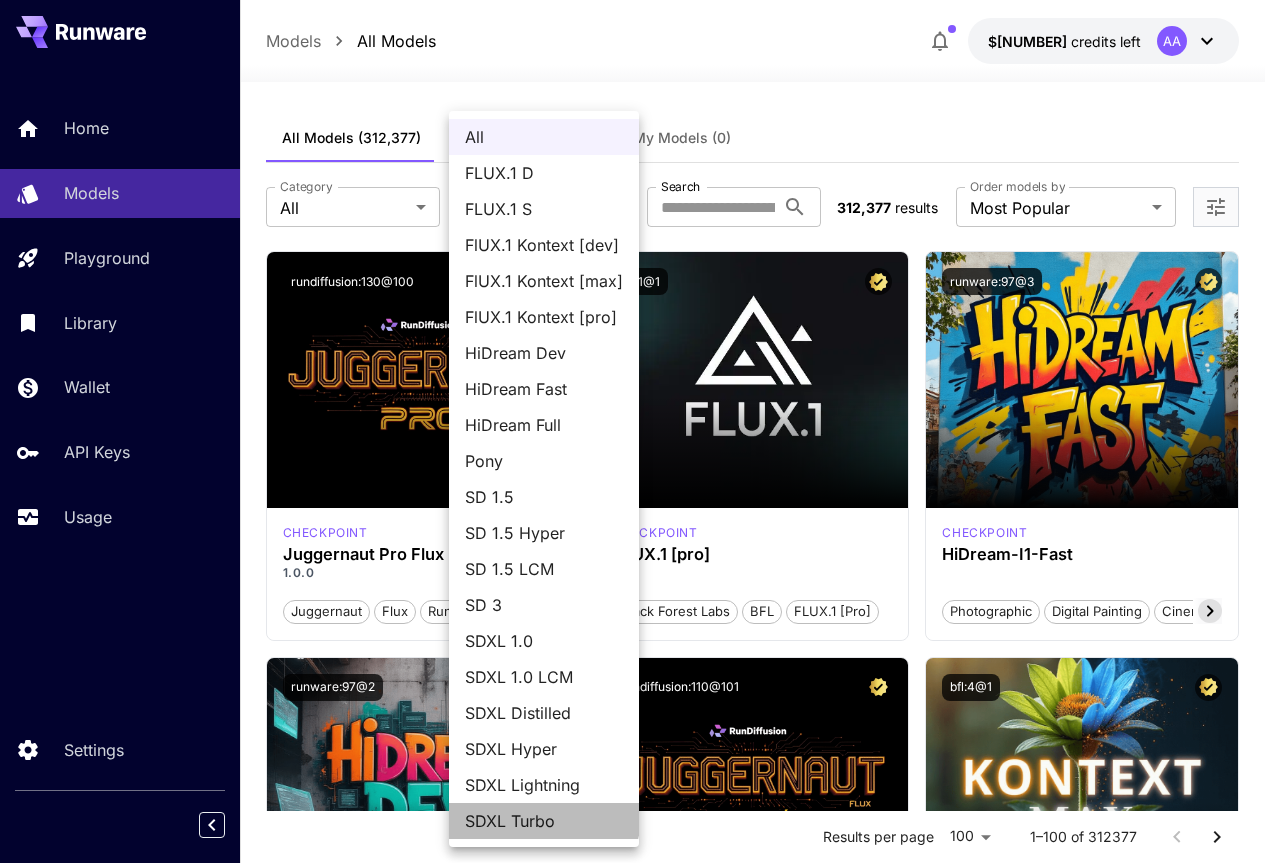 click on "SDXL Turbo" at bounding box center (544, 821) 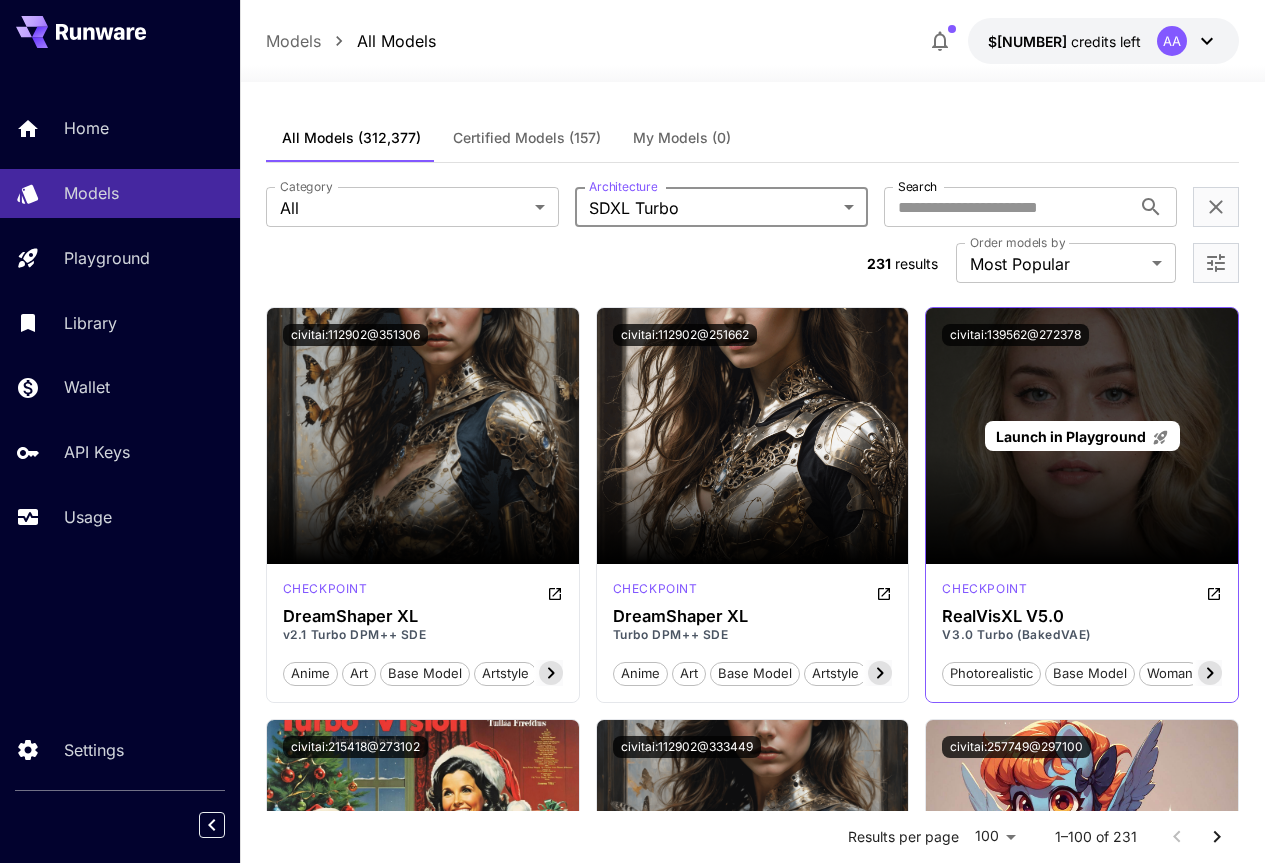 click on "Launch in Playground" at bounding box center (1071, 436) 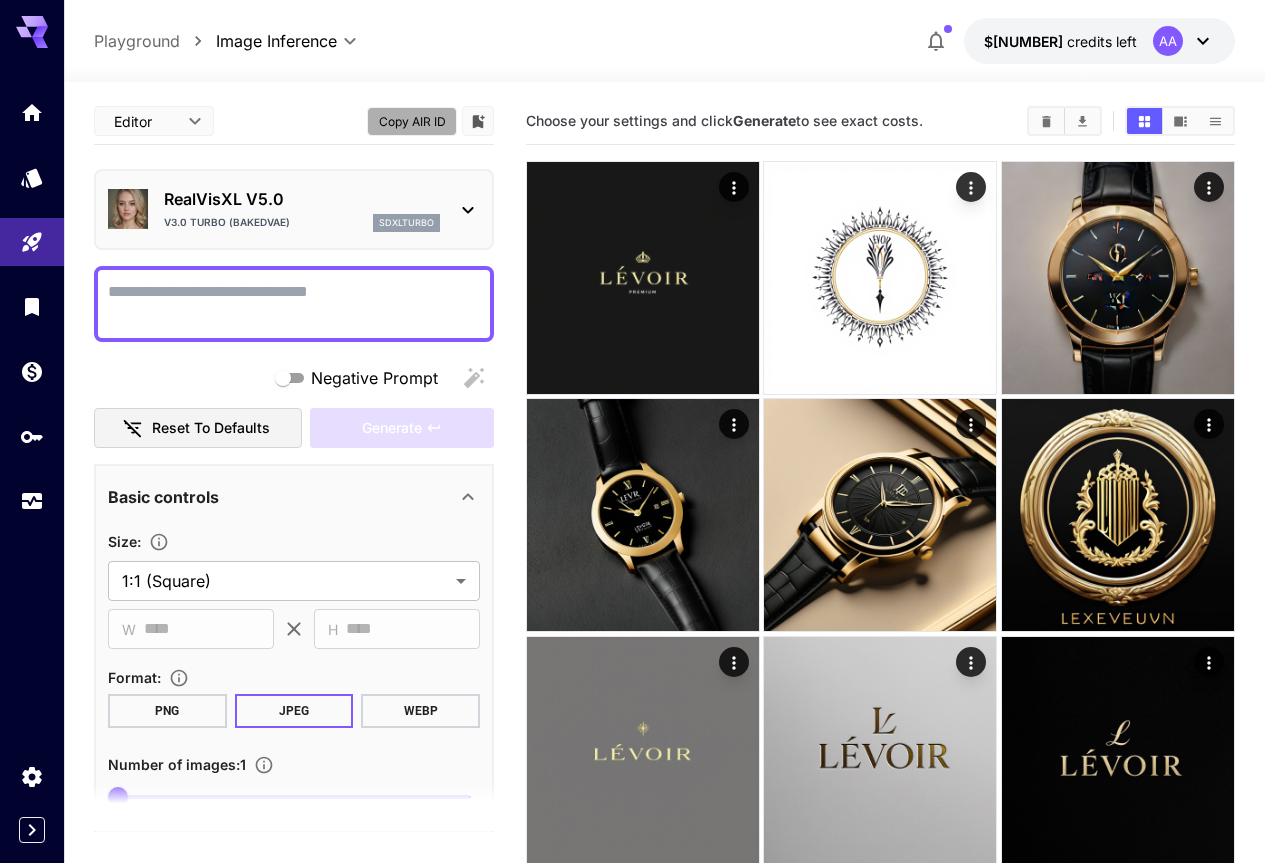 click on "Copy AIR ID" at bounding box center [412, 121] 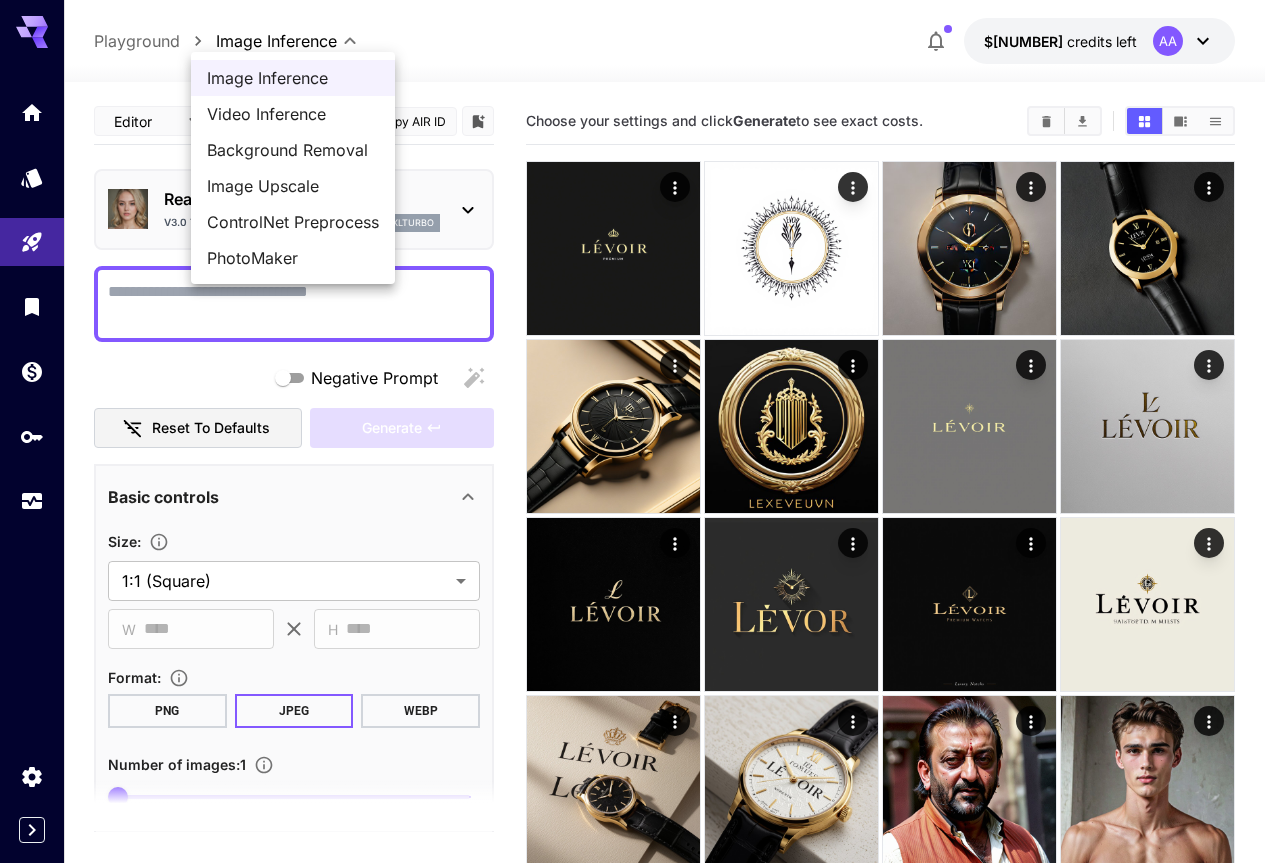 click on "**********" at bounding box center (640, 821) 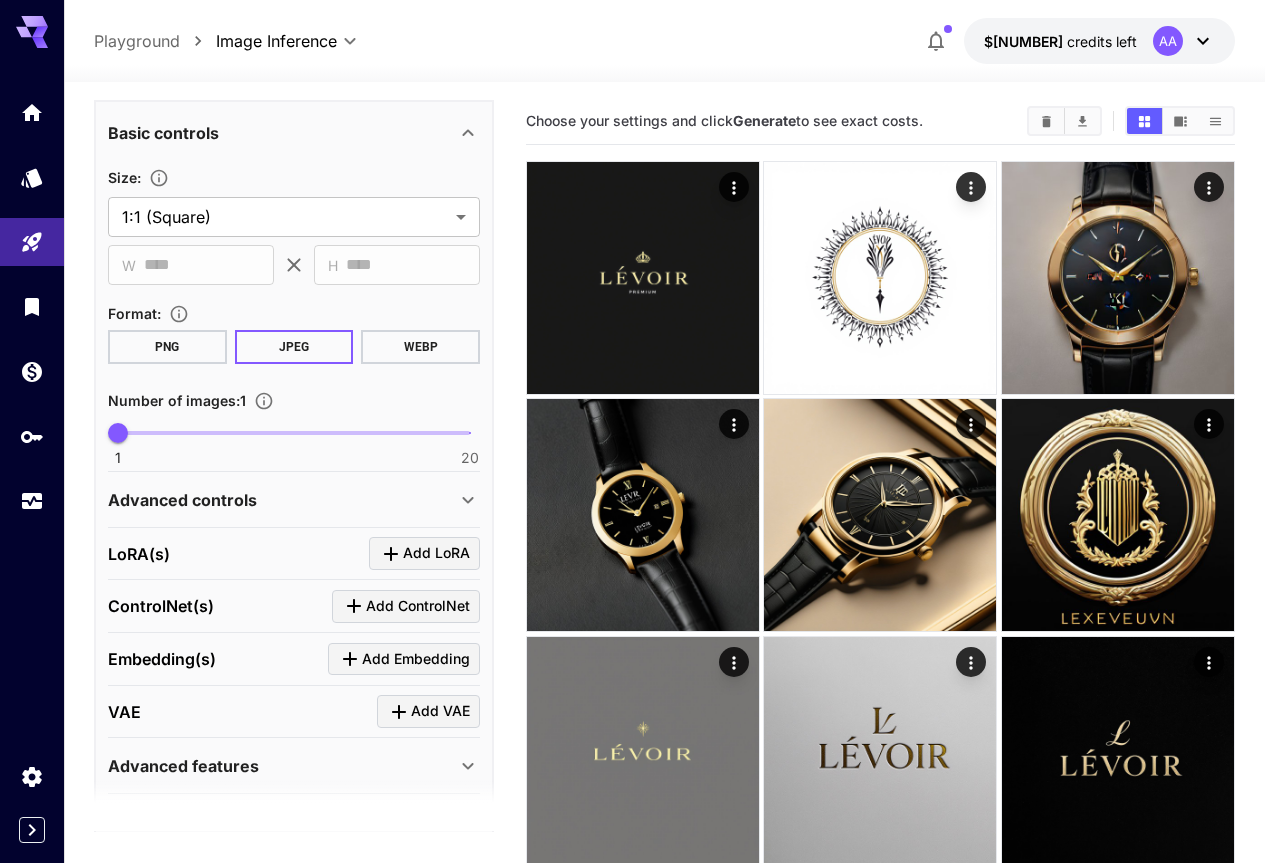 scroll, scrollTop: 432, scrollLeft: 0, axis: vertical 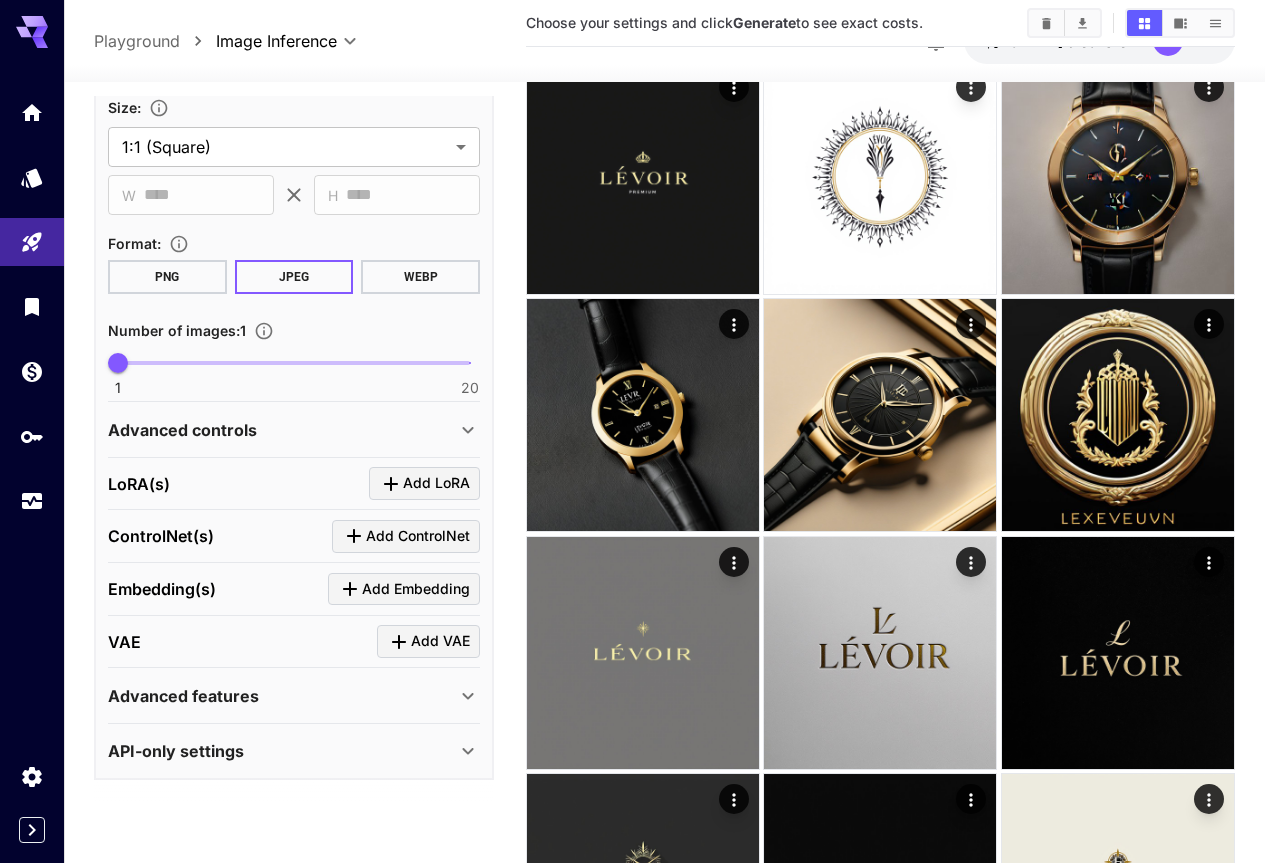 click on "Advanced controls" at bounding box center [282, 430] 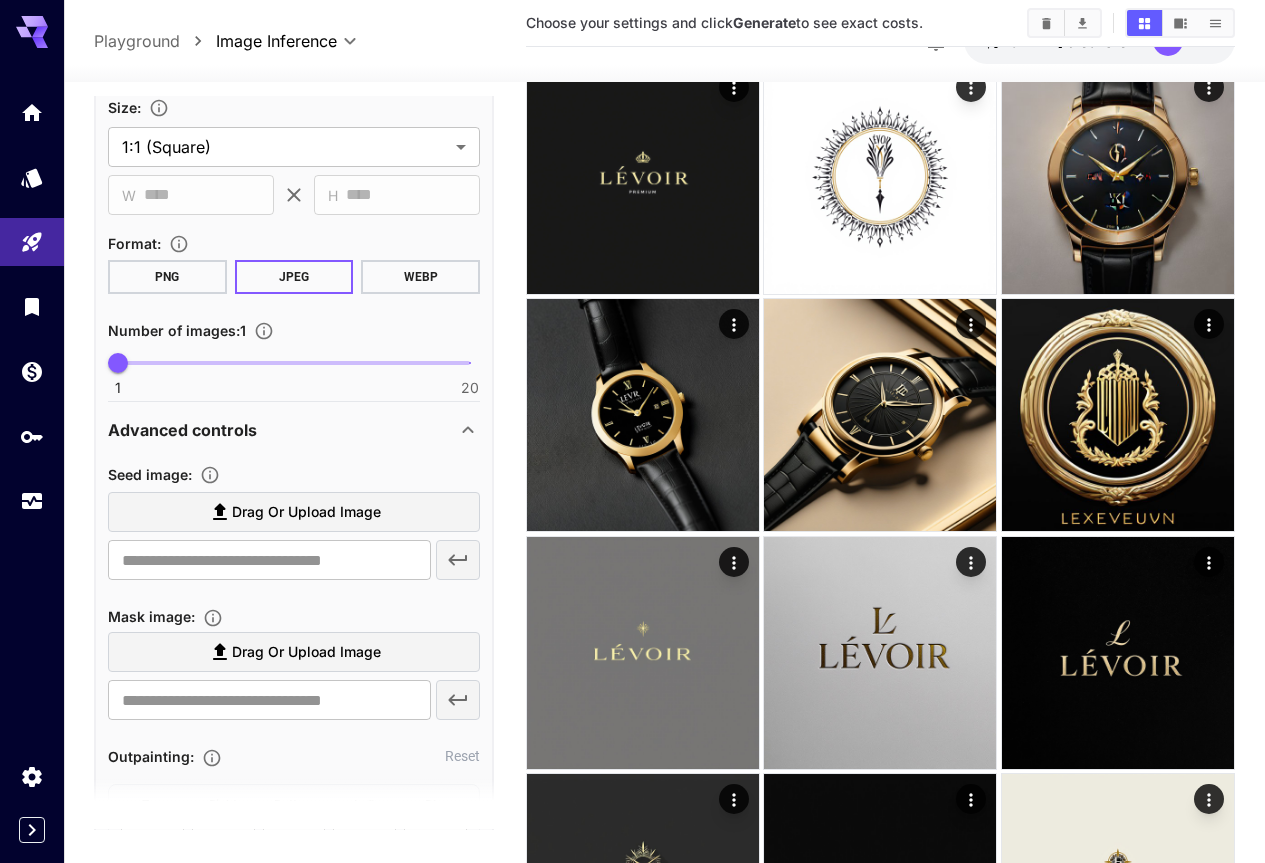 click on "Advanced controls" at bounding box center [282, 430] 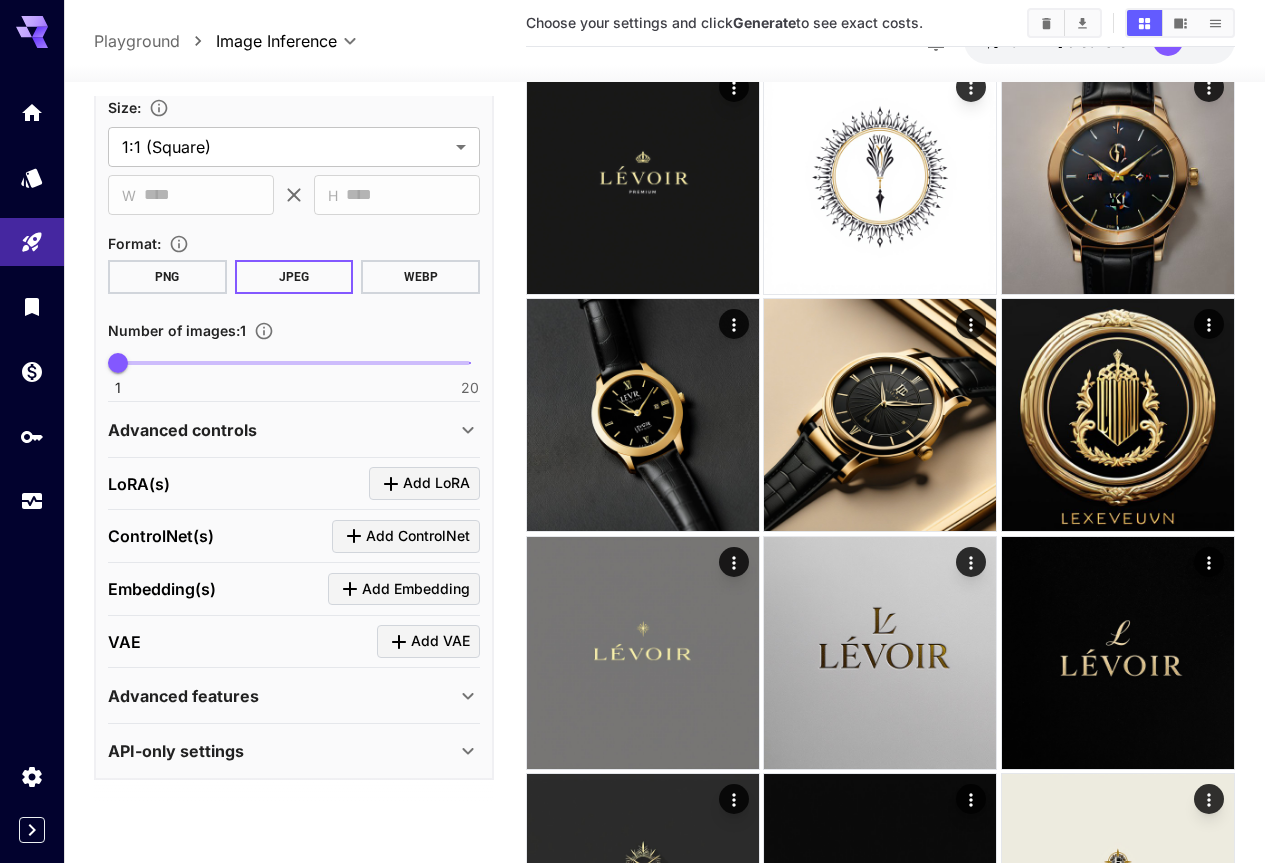 click on "API-only settings" at bounding box center [282, 751] 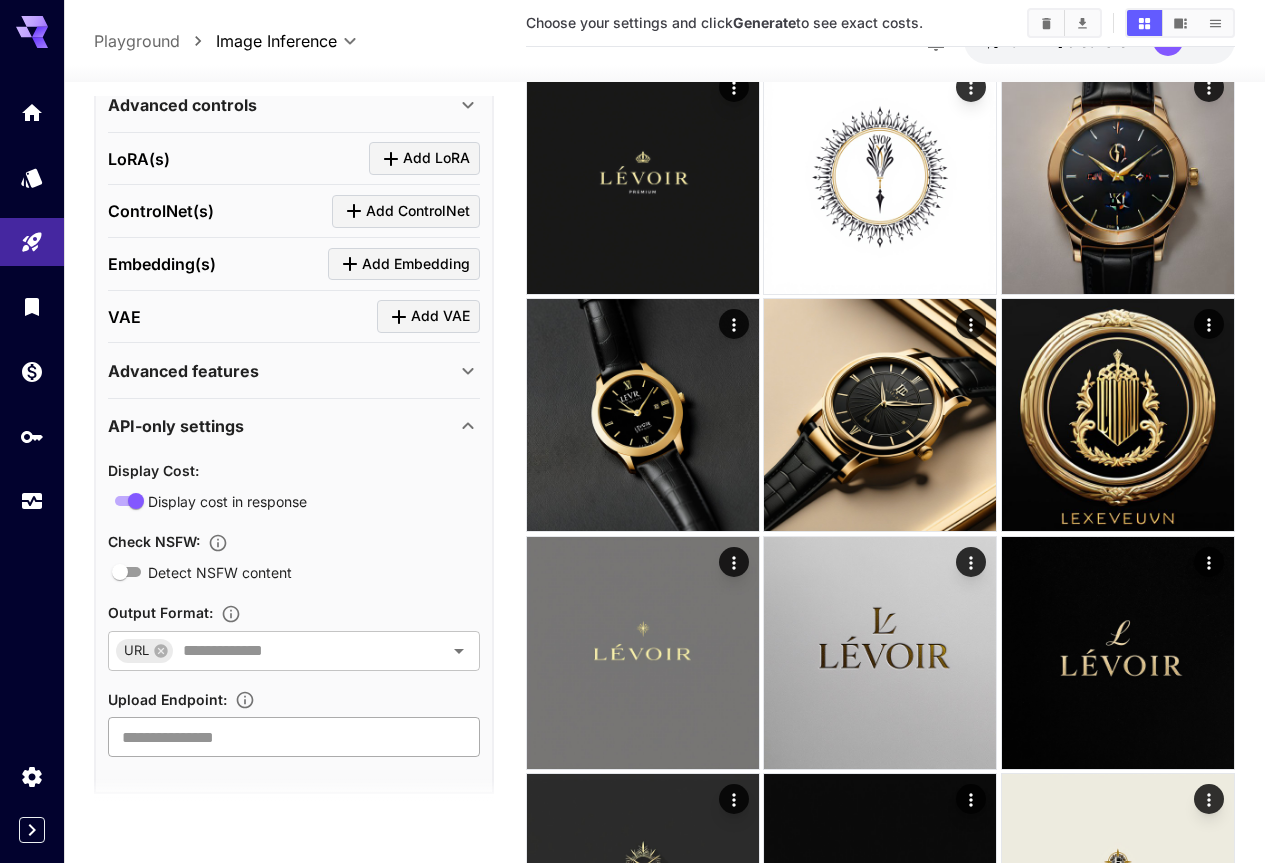 scroll, scrollTop: 771, scrollLeft: 0, axis: vertical 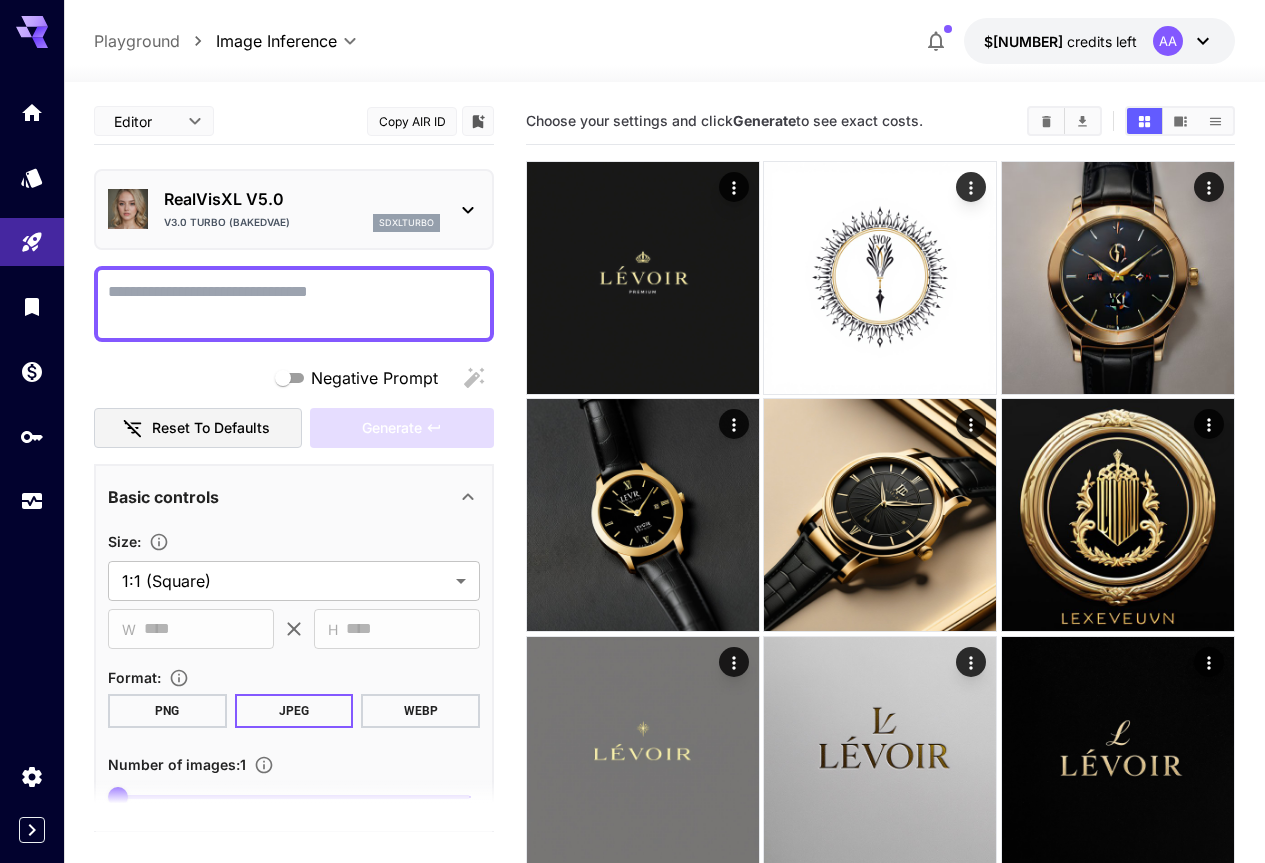 click on "Negative Prompt" at bounding box center [294, 304] 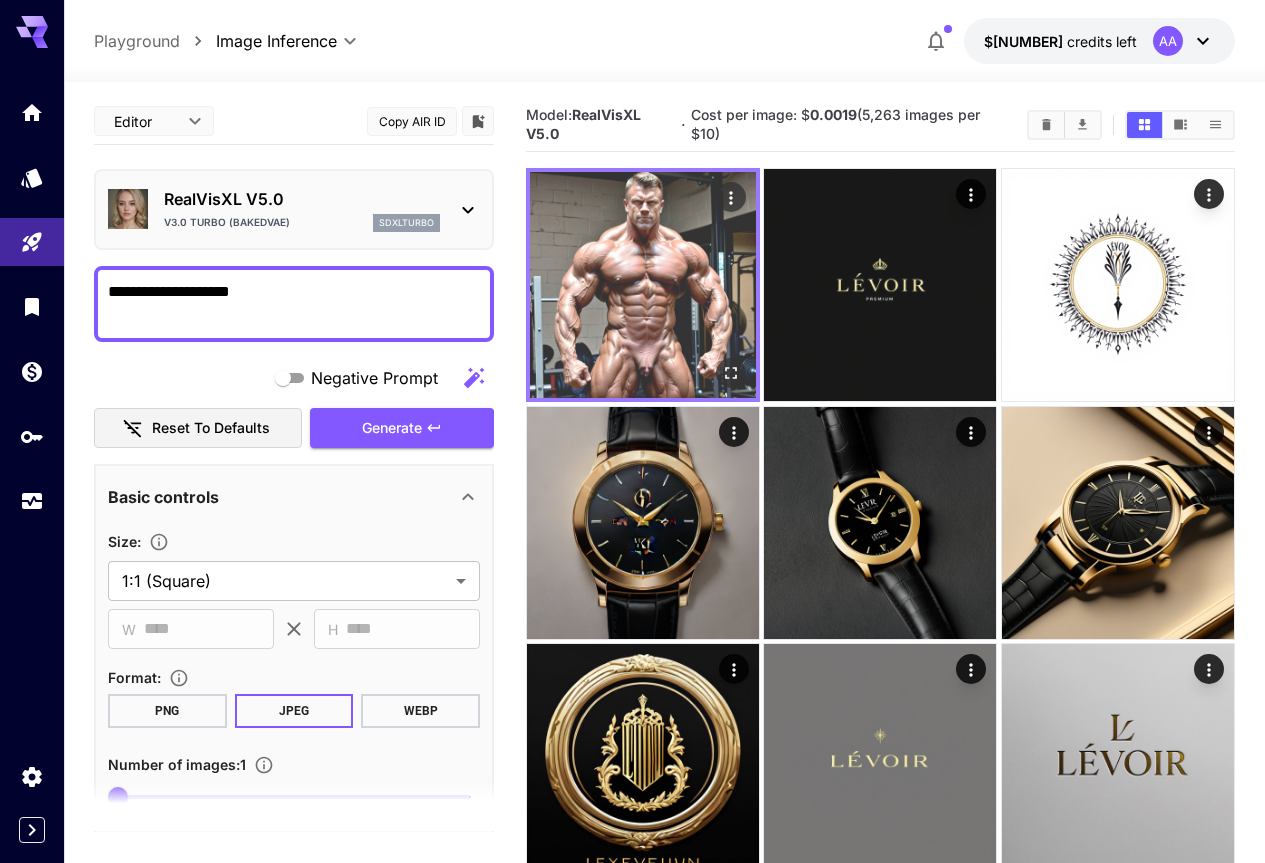 type on "**********" 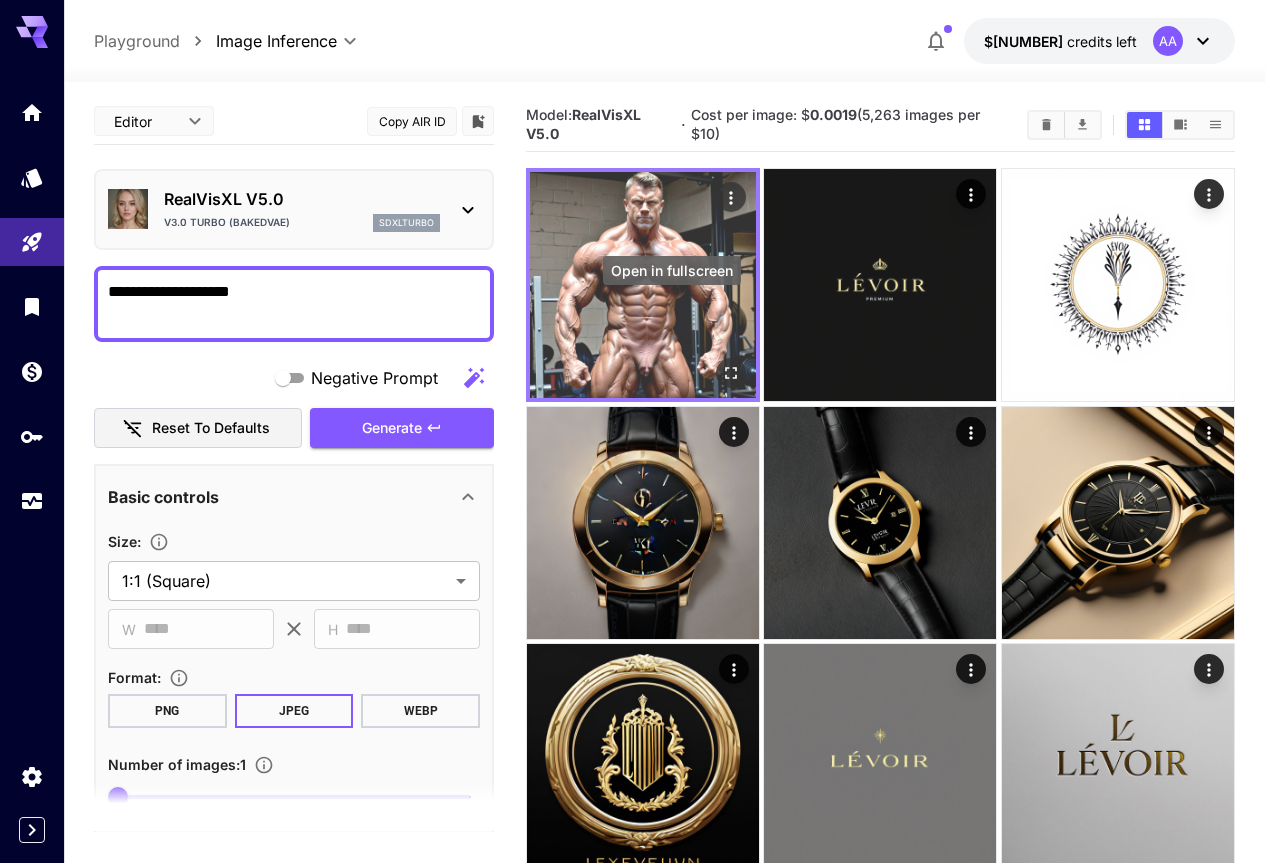 click 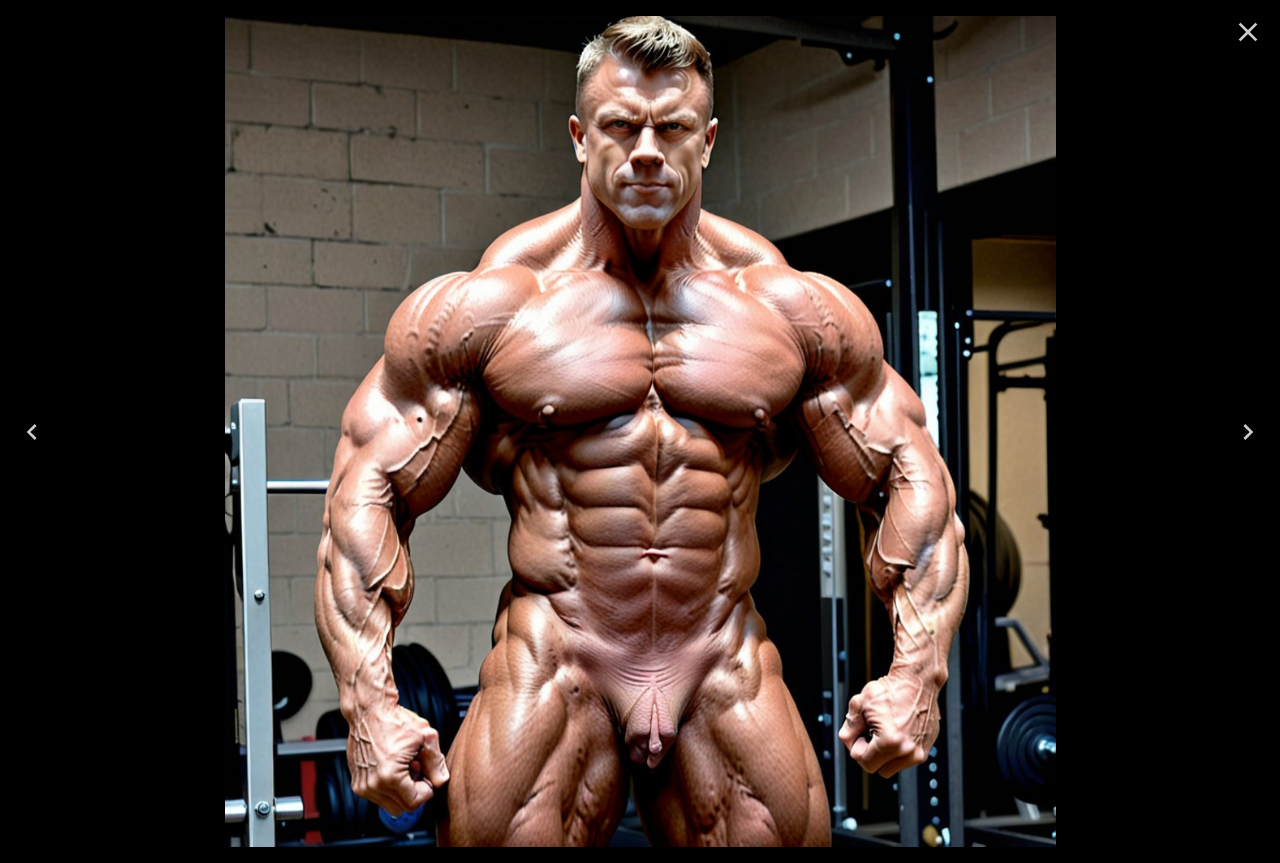 click 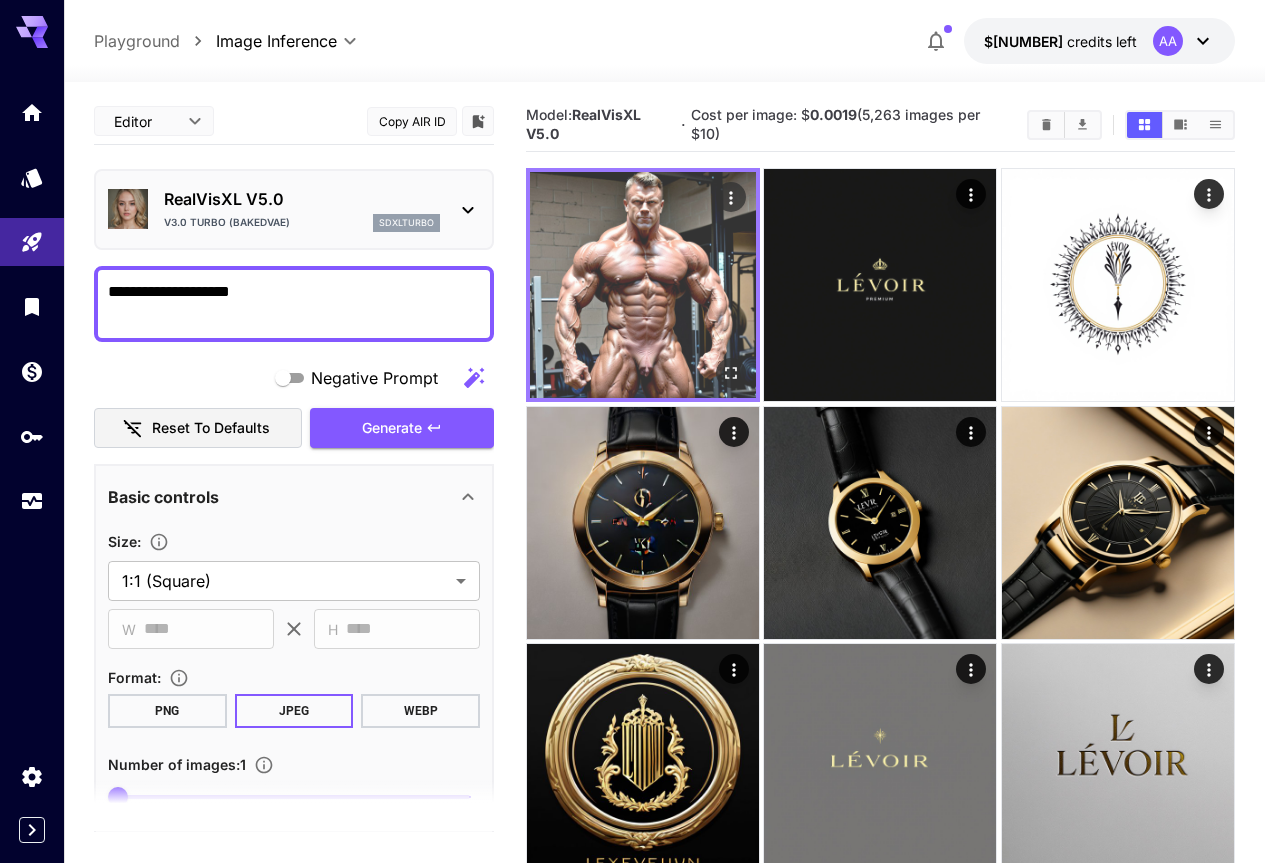 click at bounding box center (643, 285) 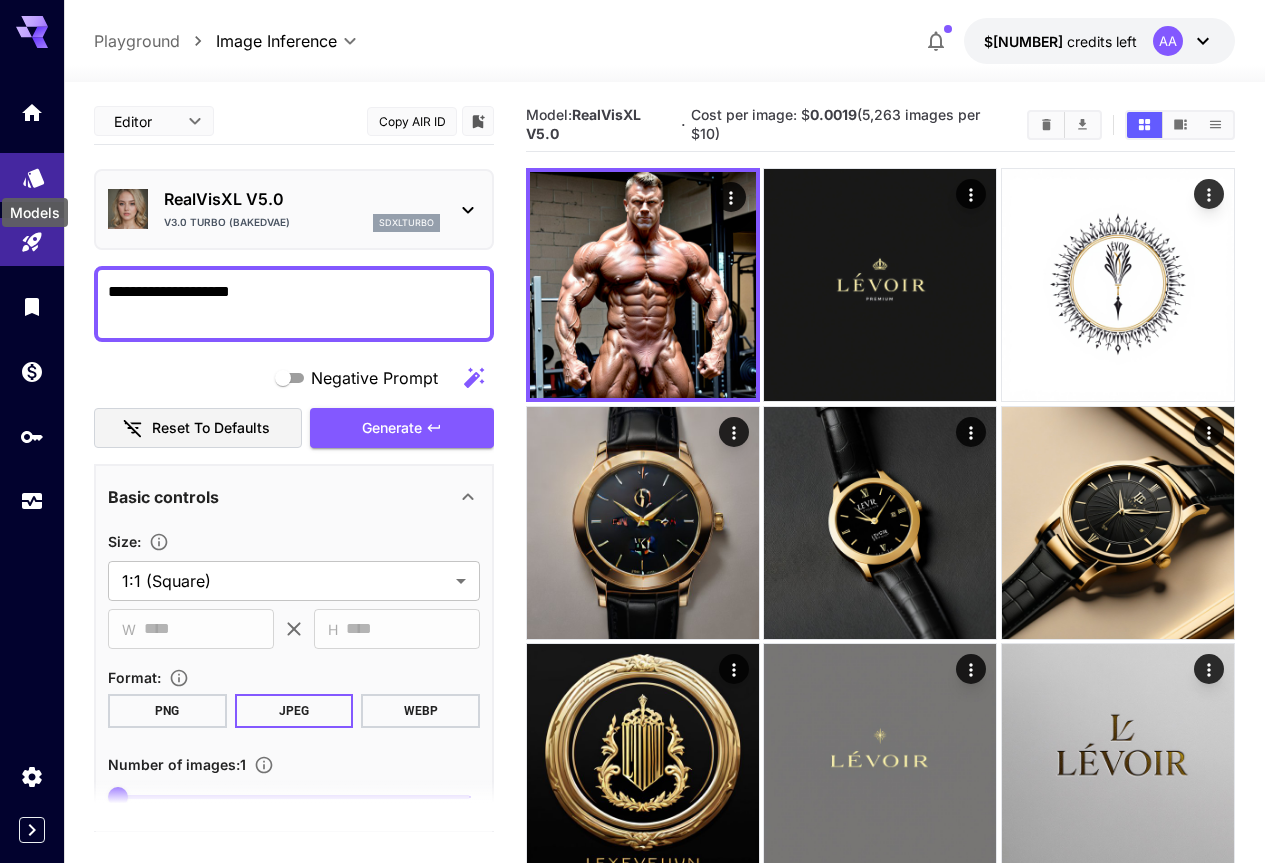click 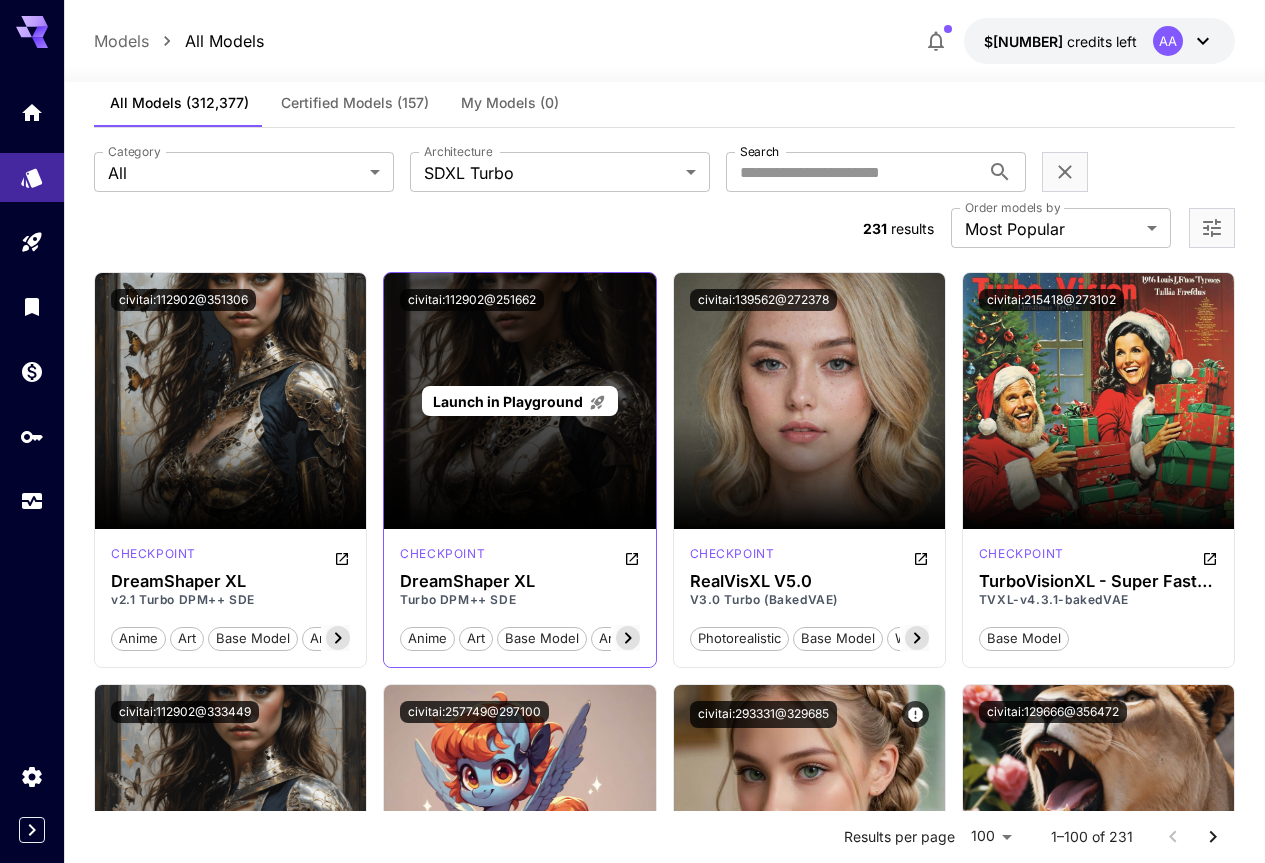 scroll, scrollTop: 0, scrollLeft: 0, axis: both 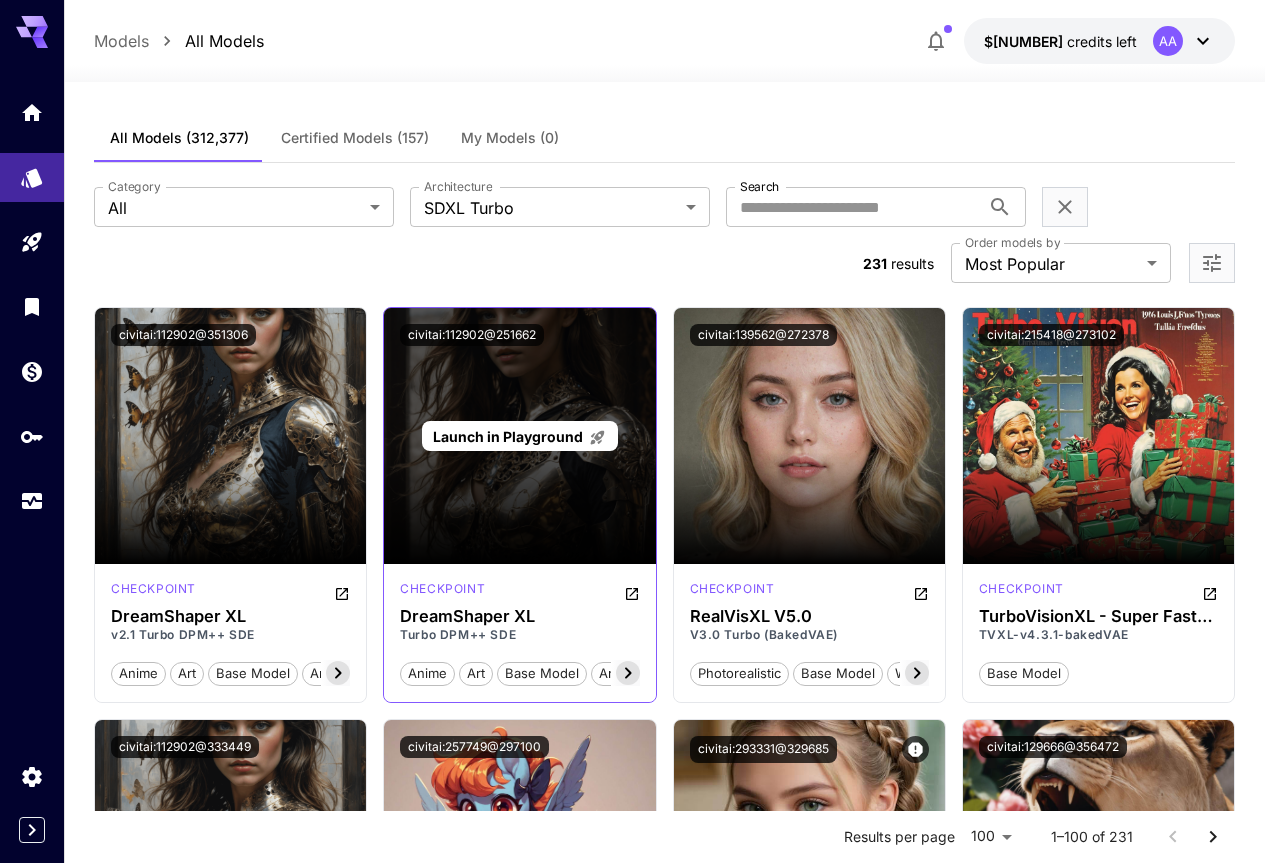 click on "Launch in Playground" at bounding box center (508, 436) 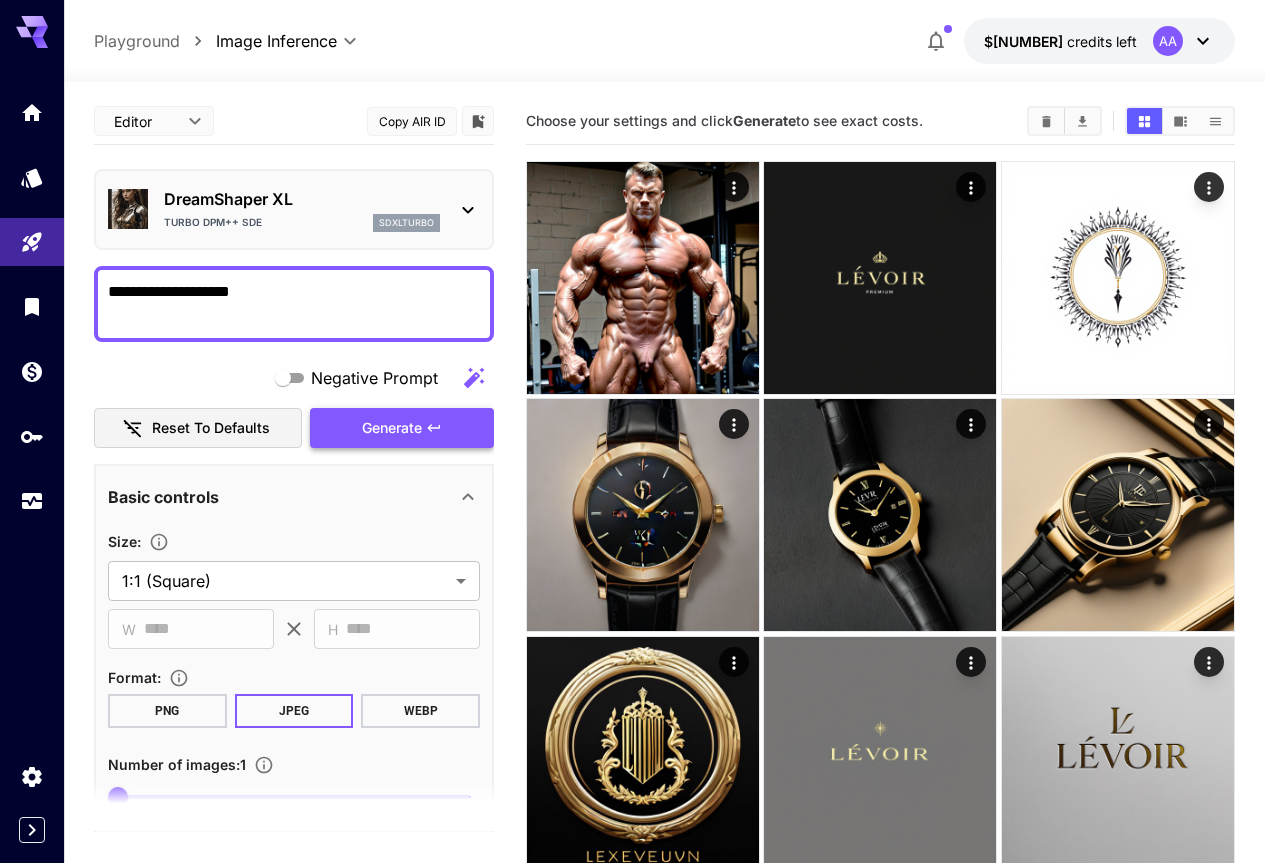 click on "Generate" at bounding box center [392, 428] 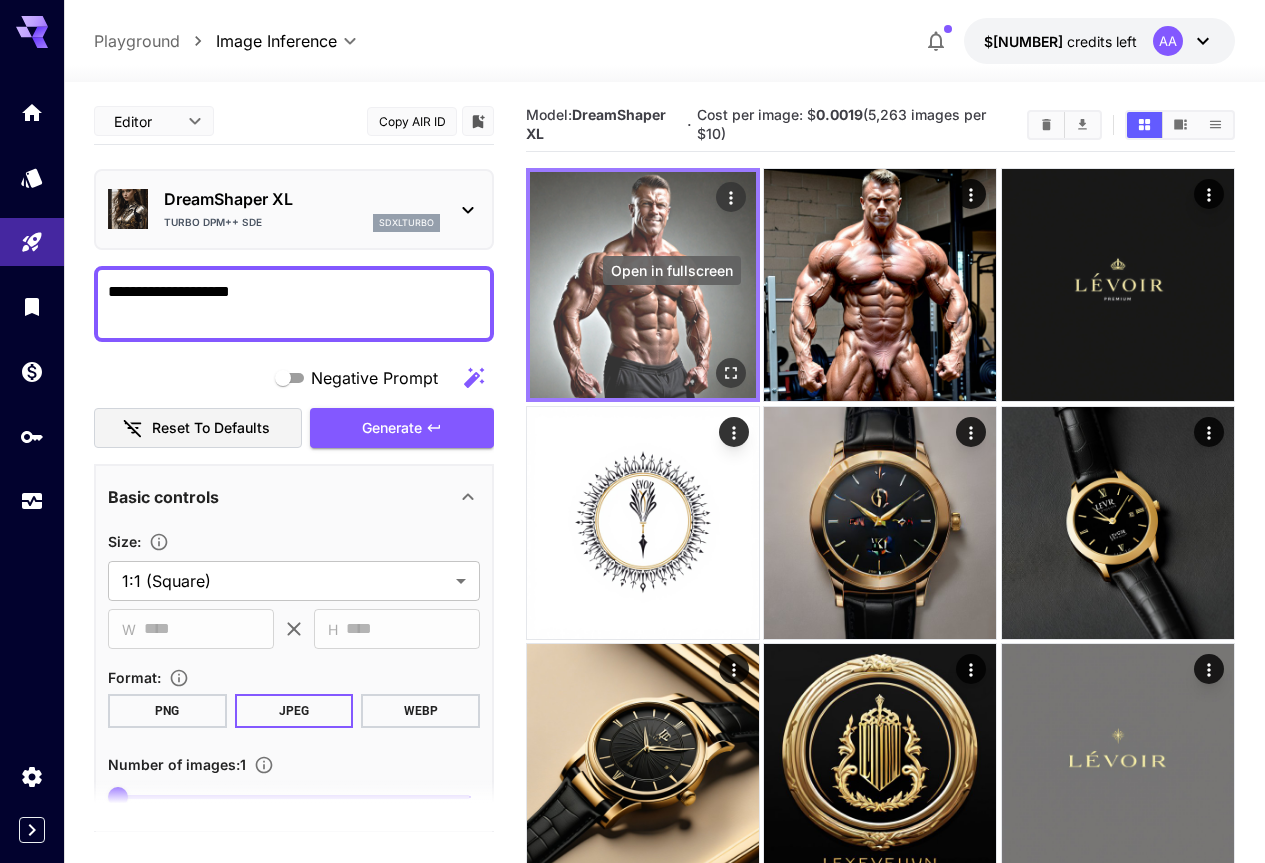 click at bounding box center (731, 374) 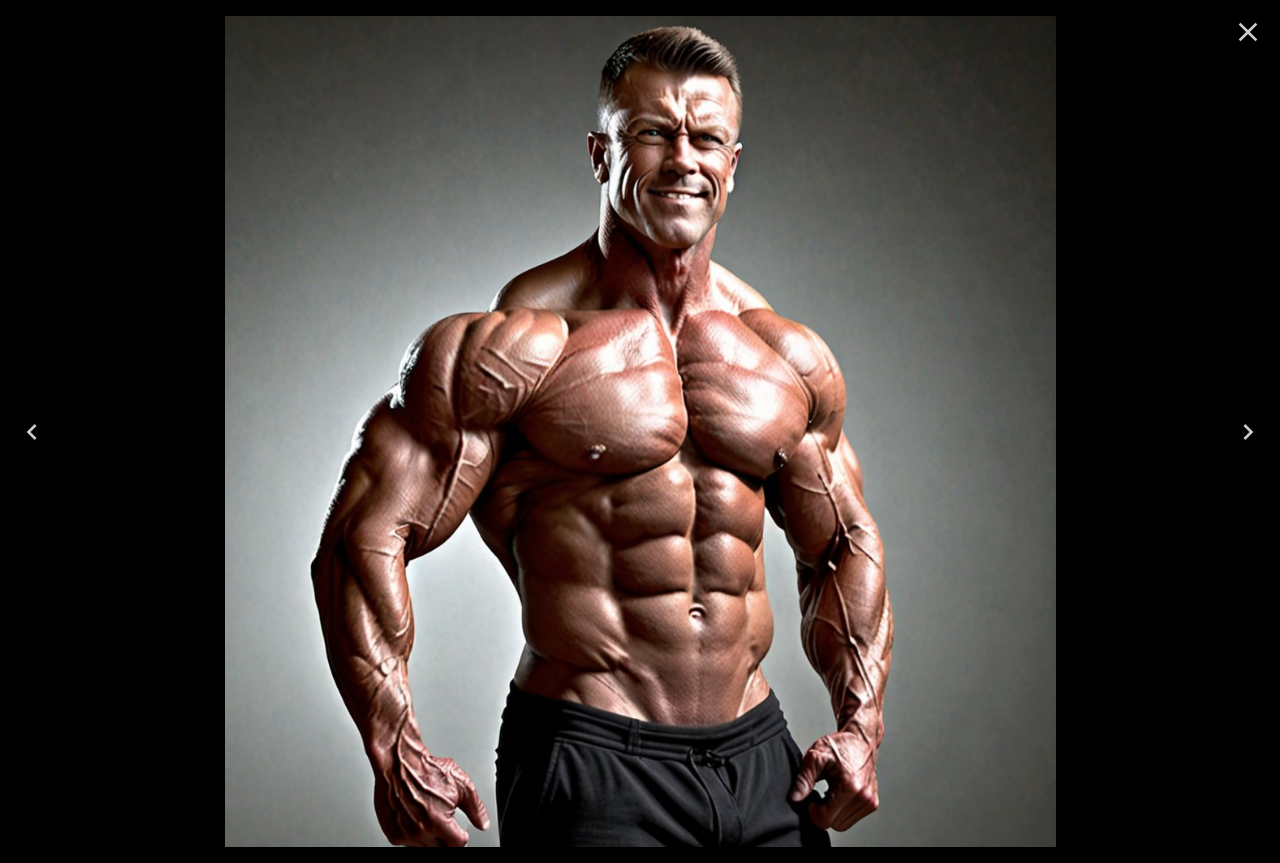 click 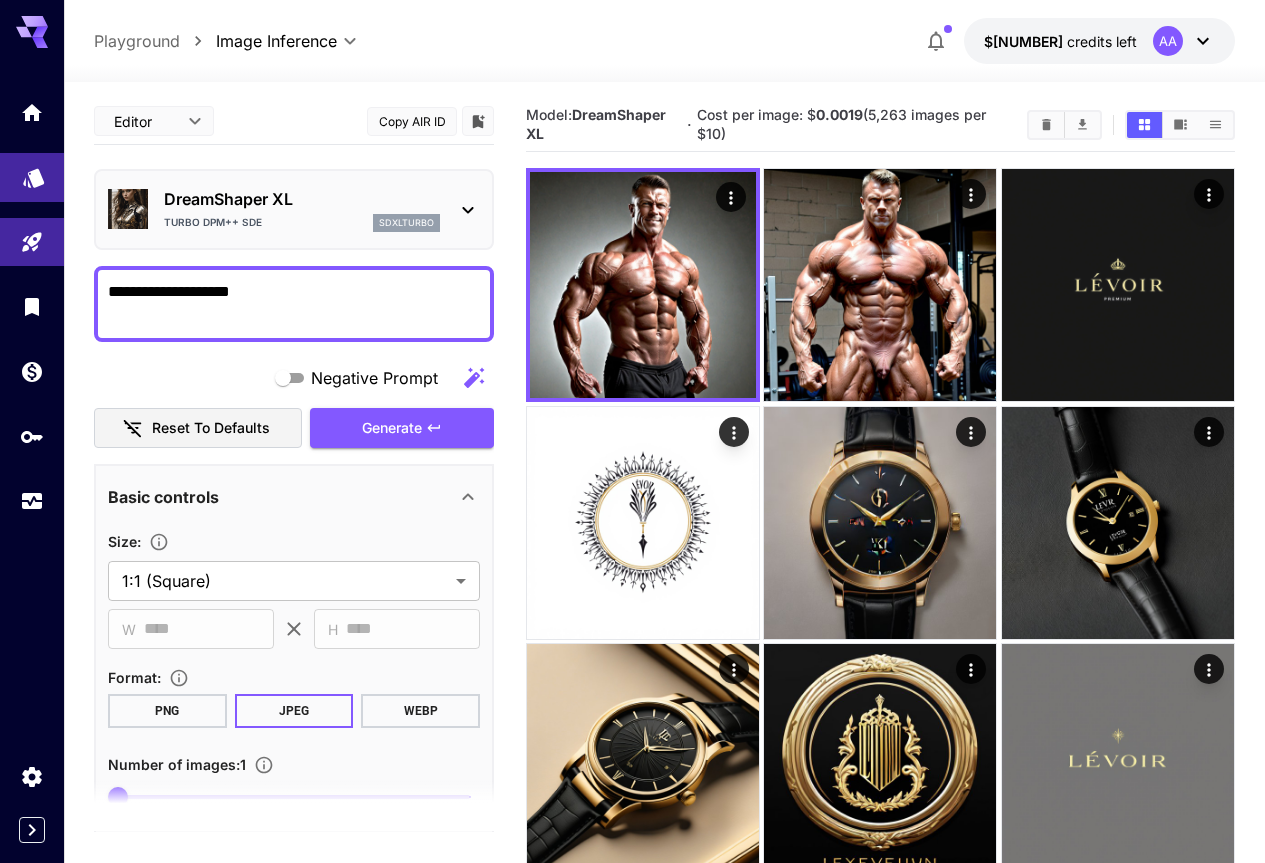 click at bounding box center (32, 177) 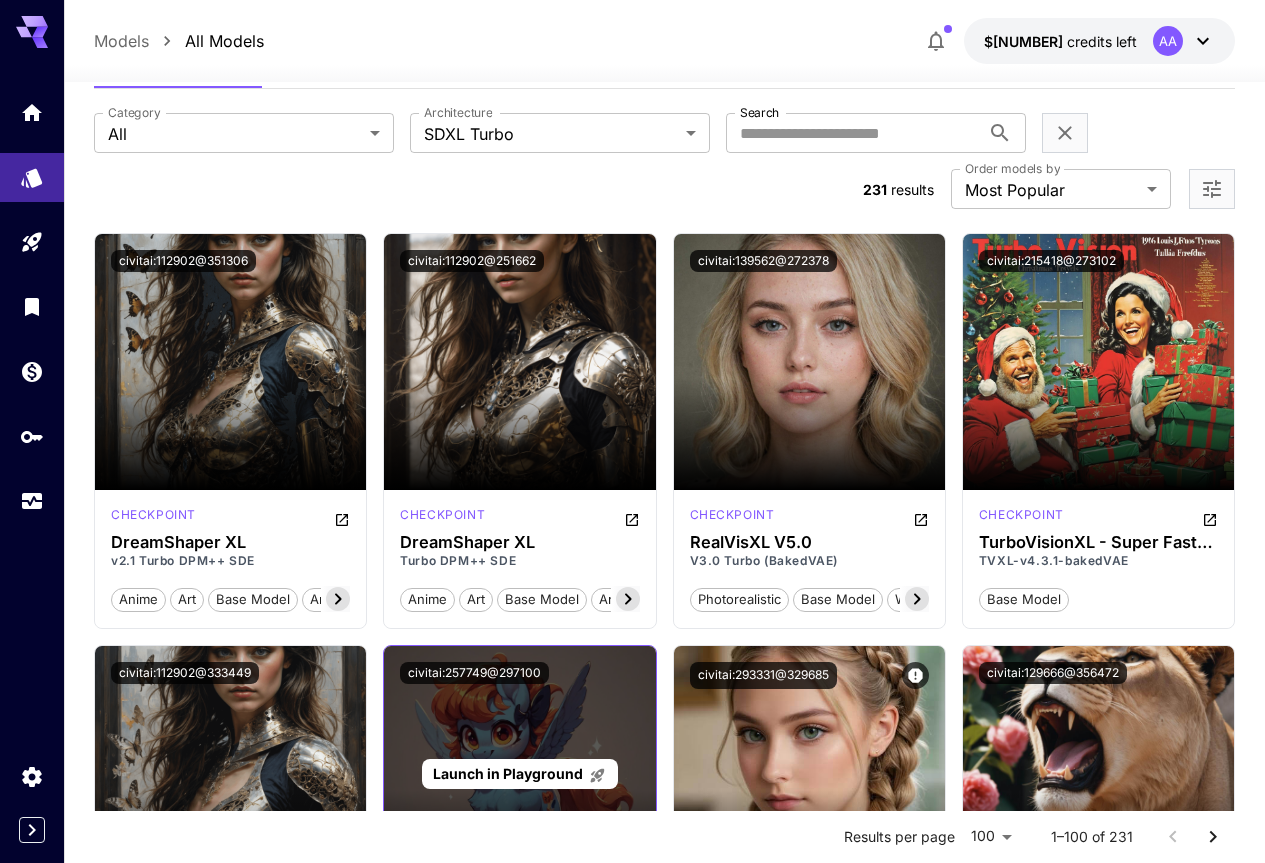 scroll, scrollTop: 0, scrollLeft: 0, axis: both 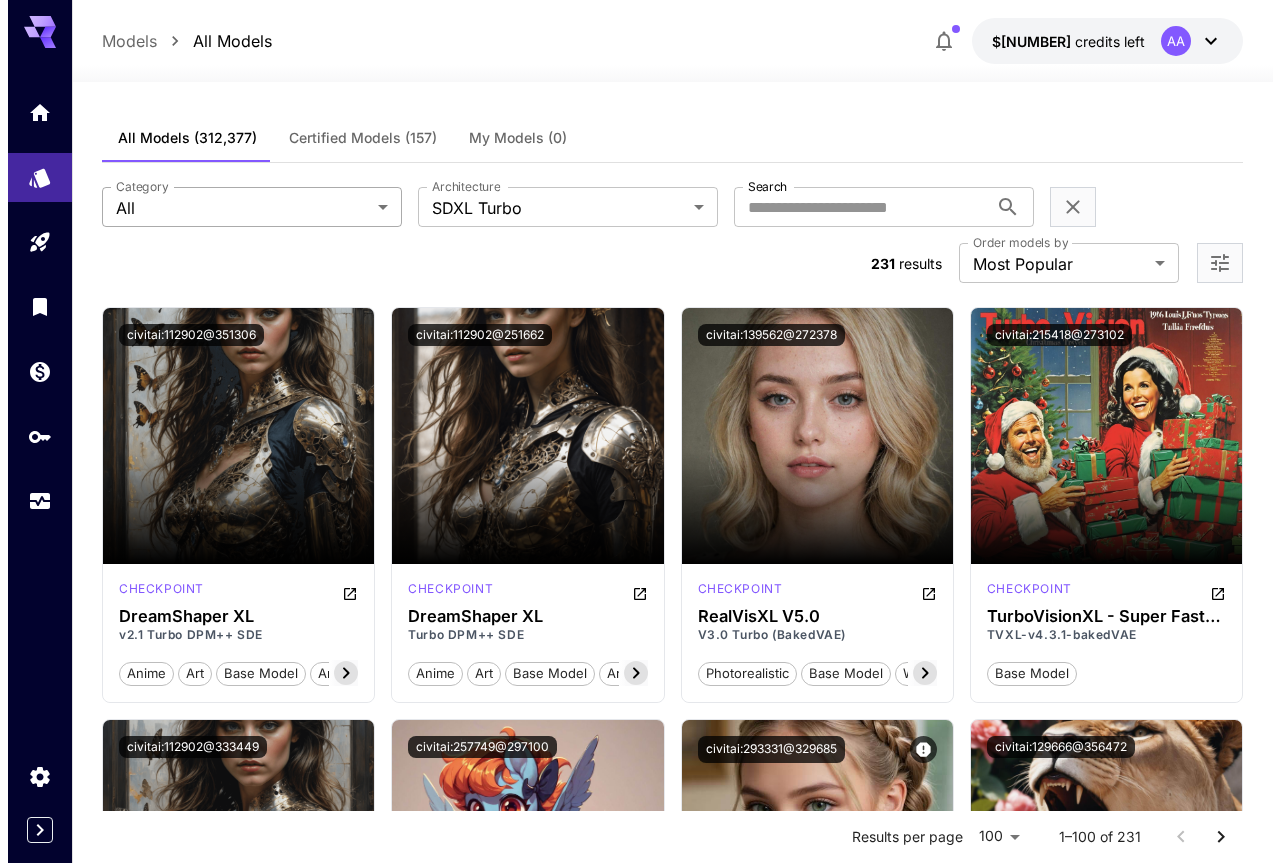 click on "**********" at bounding box center (632, 8987) 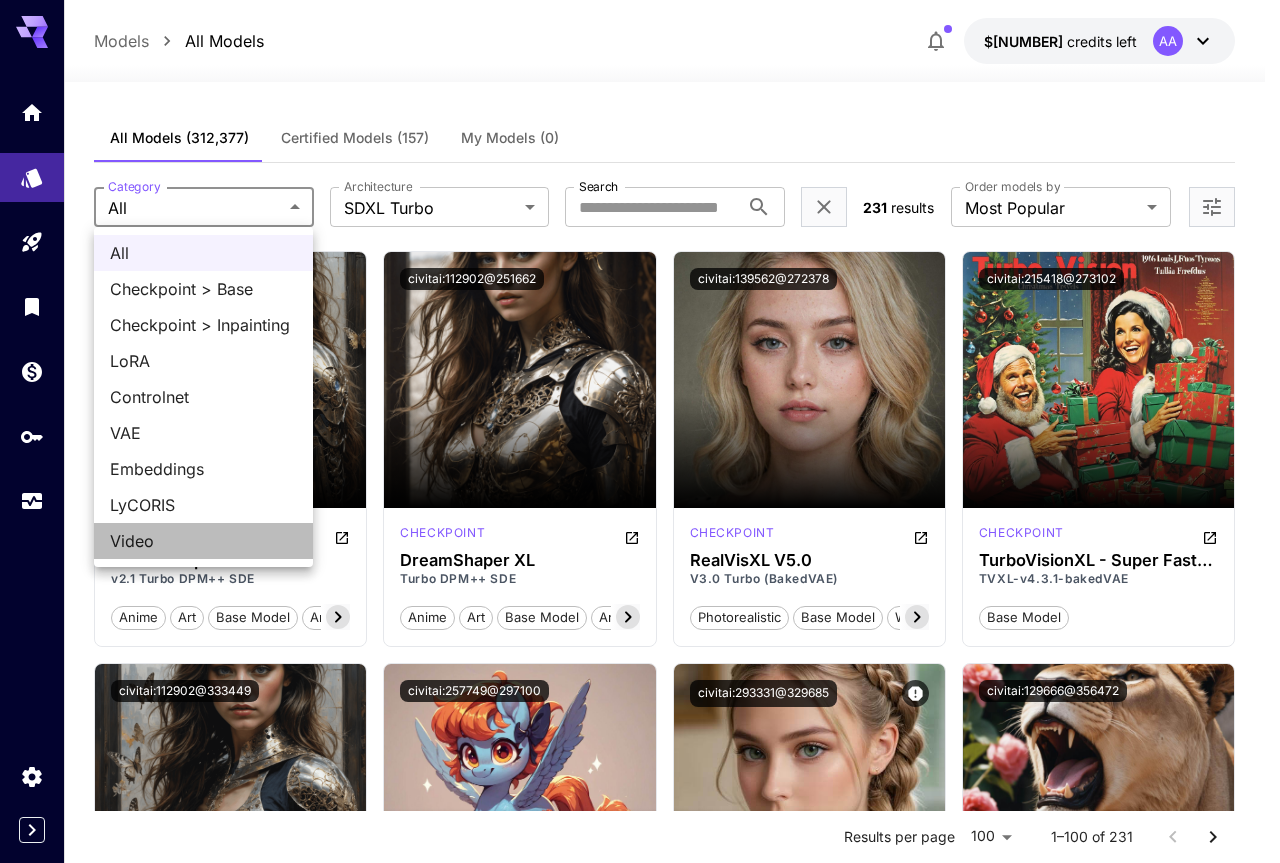 click on "Video" at bounding box center (203, 541) 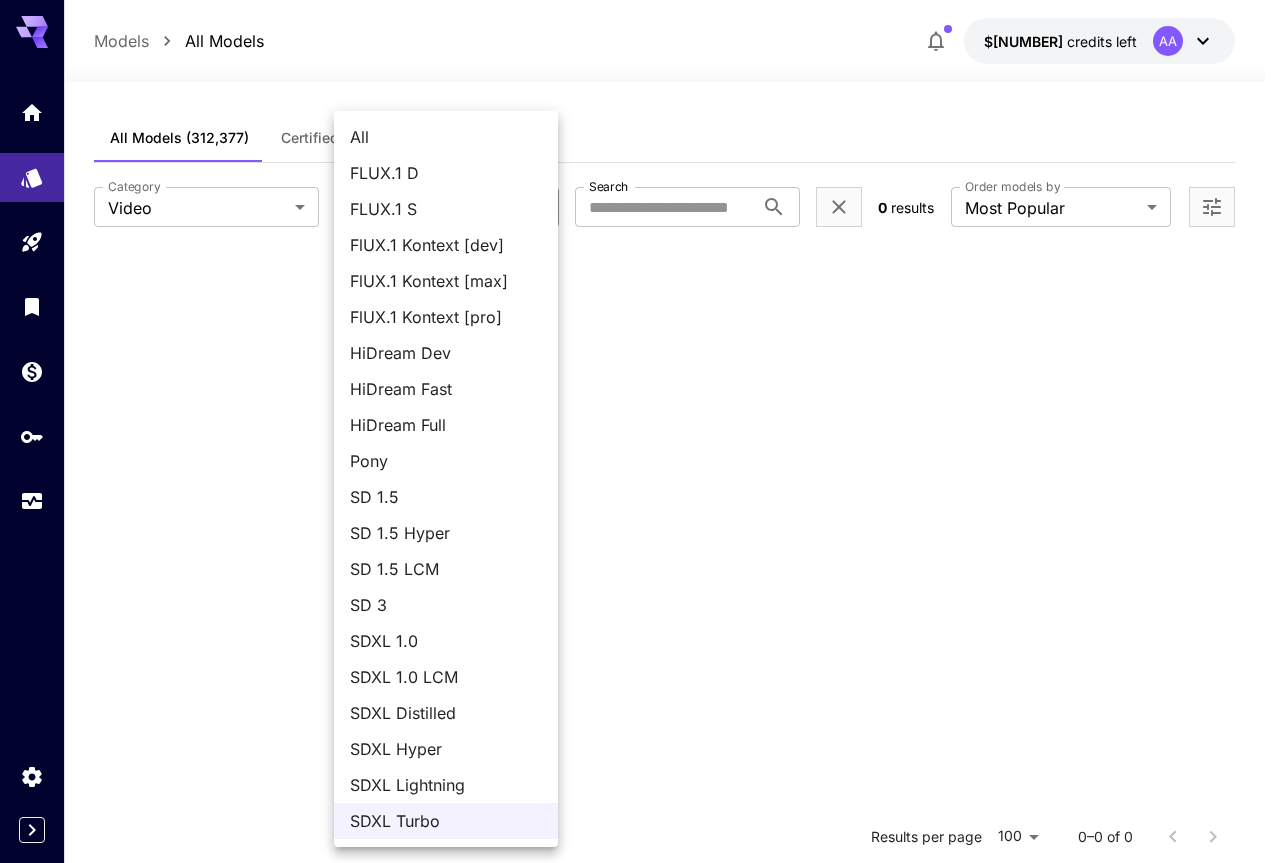 click on "**********" at bounding box center [640, 613] 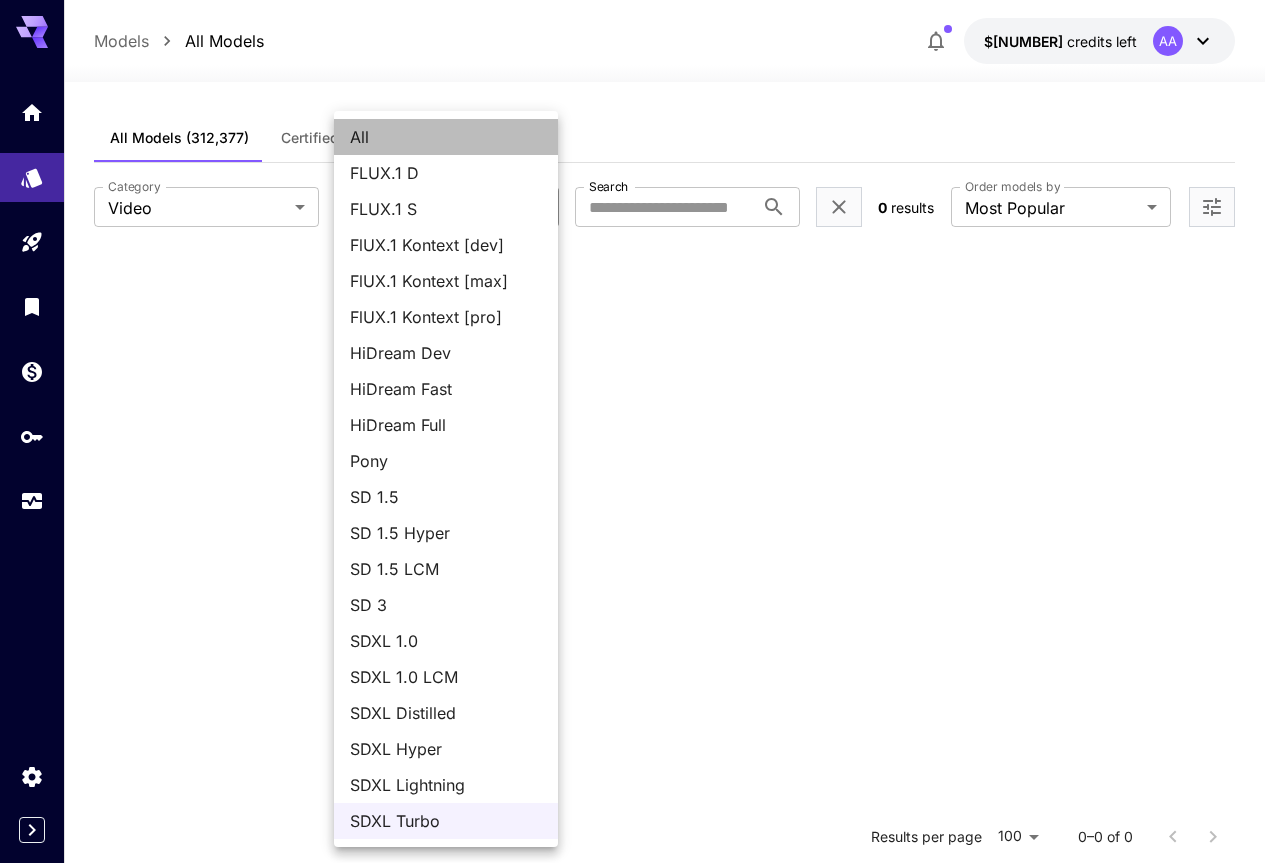 click on "All" at bounding box center (446, 137) 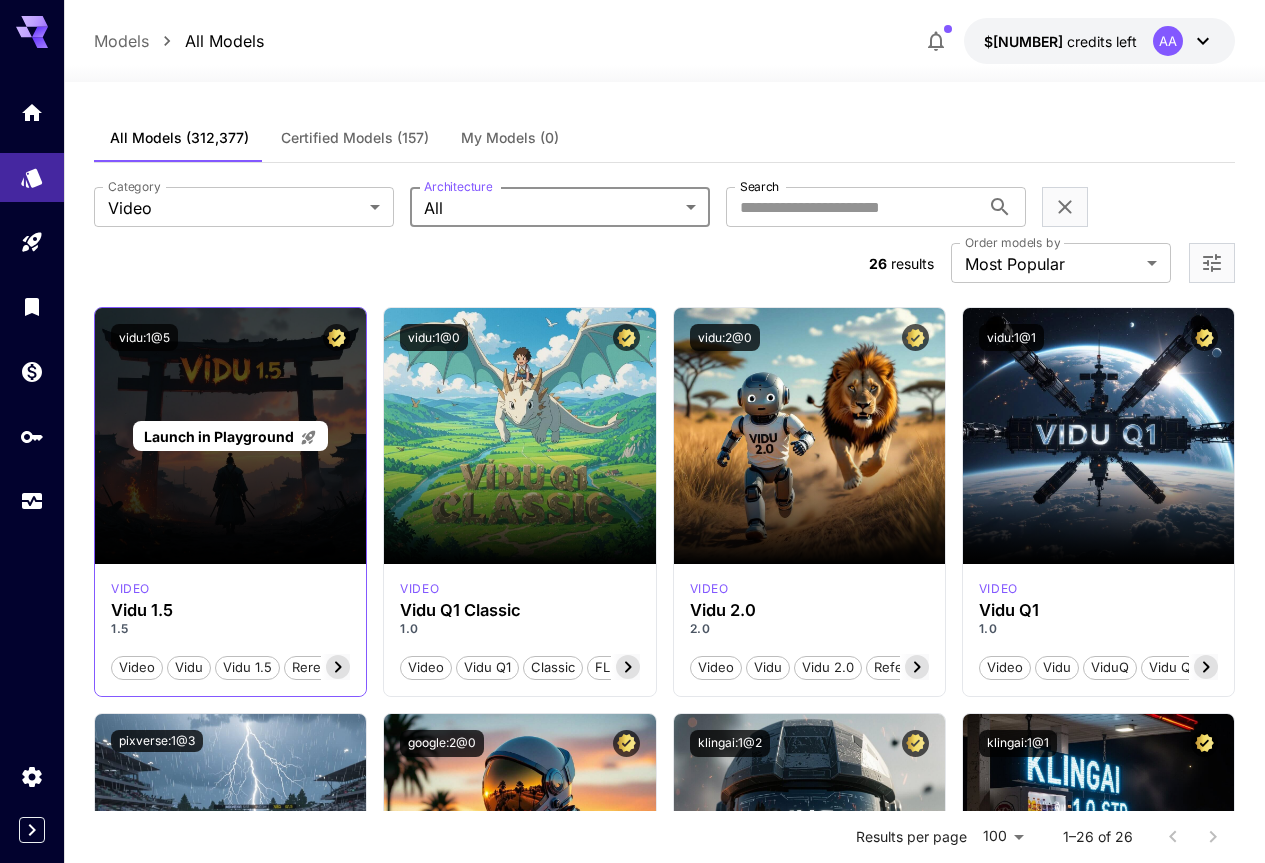 click on "Launch in Playground" at bounding box center (230, 436) 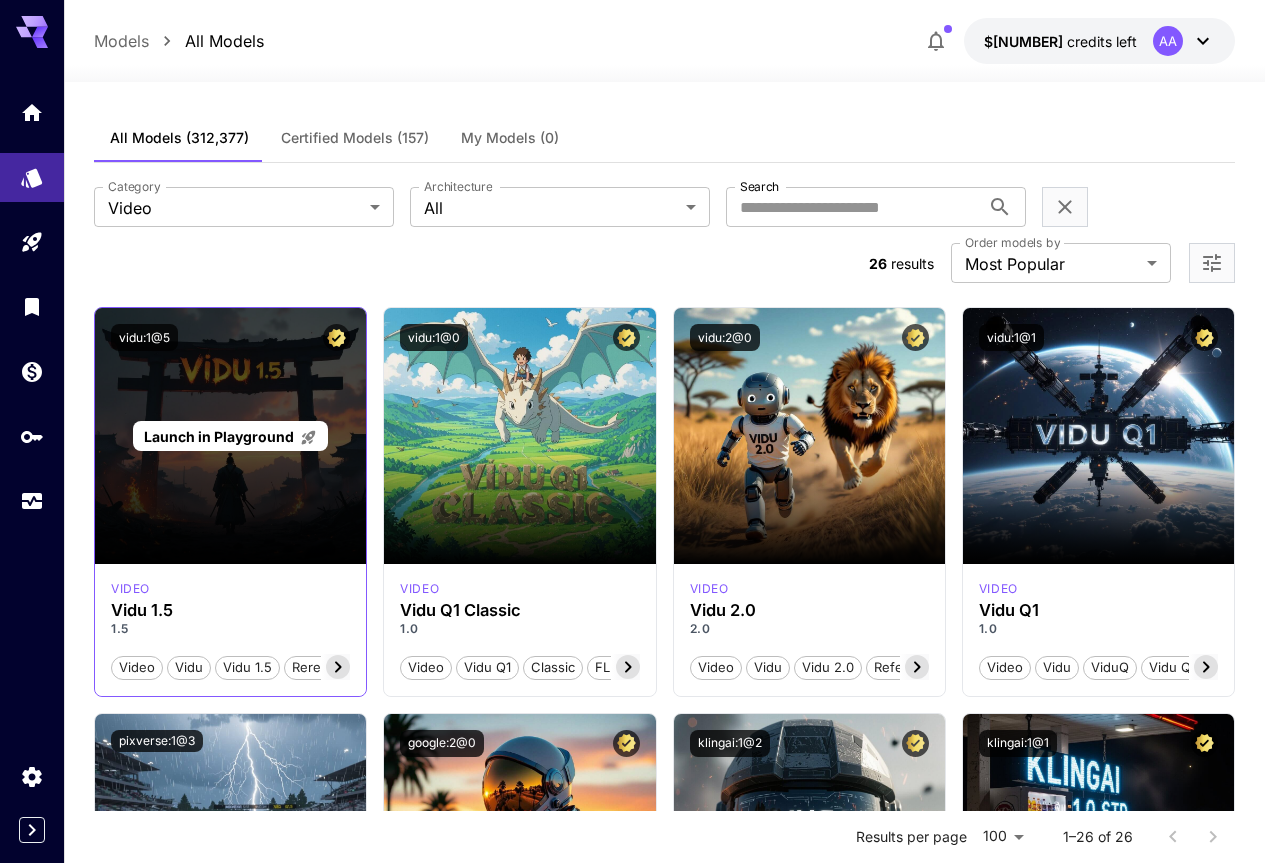 click on "Launch in Playground" at bounding box center (230, 436) 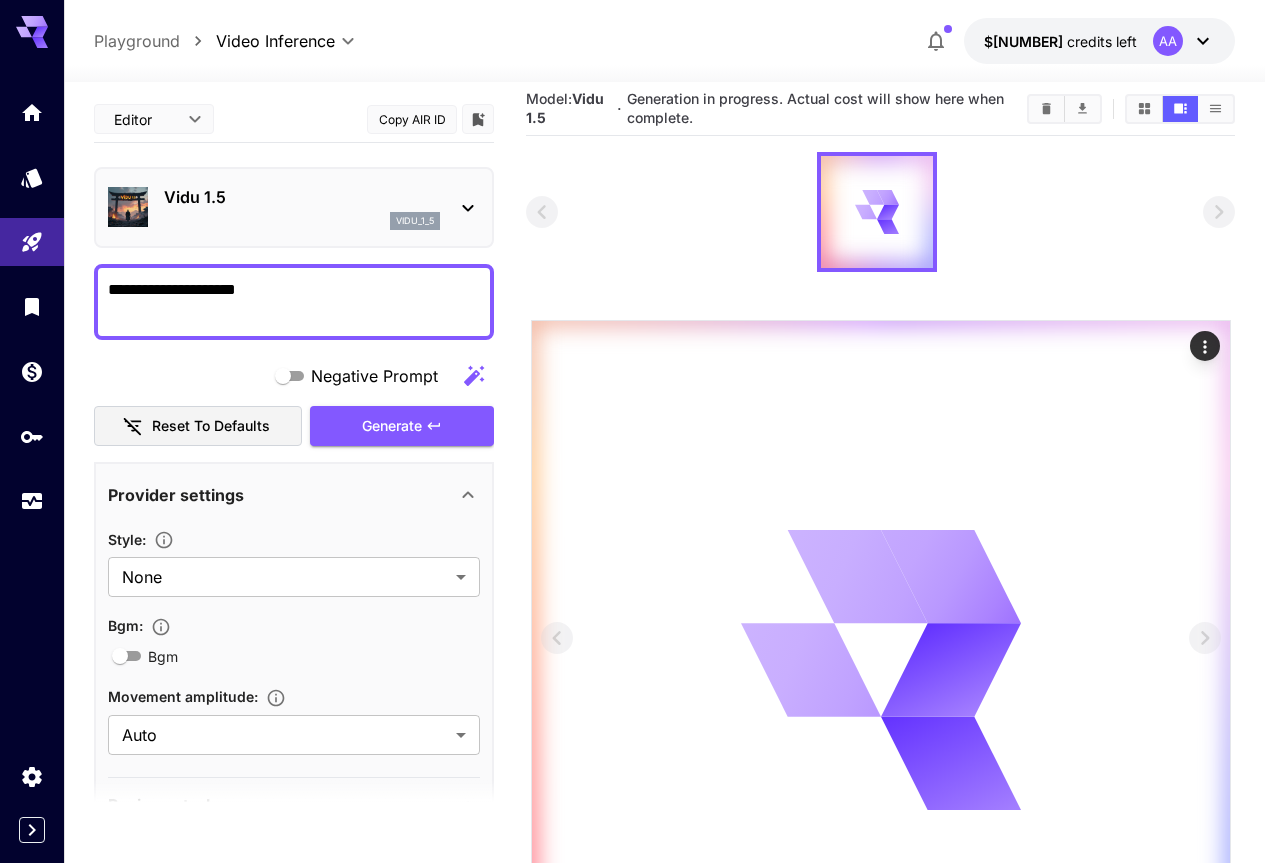 scroll, scrollTop: 0, scrollLeft: 0, axis: both 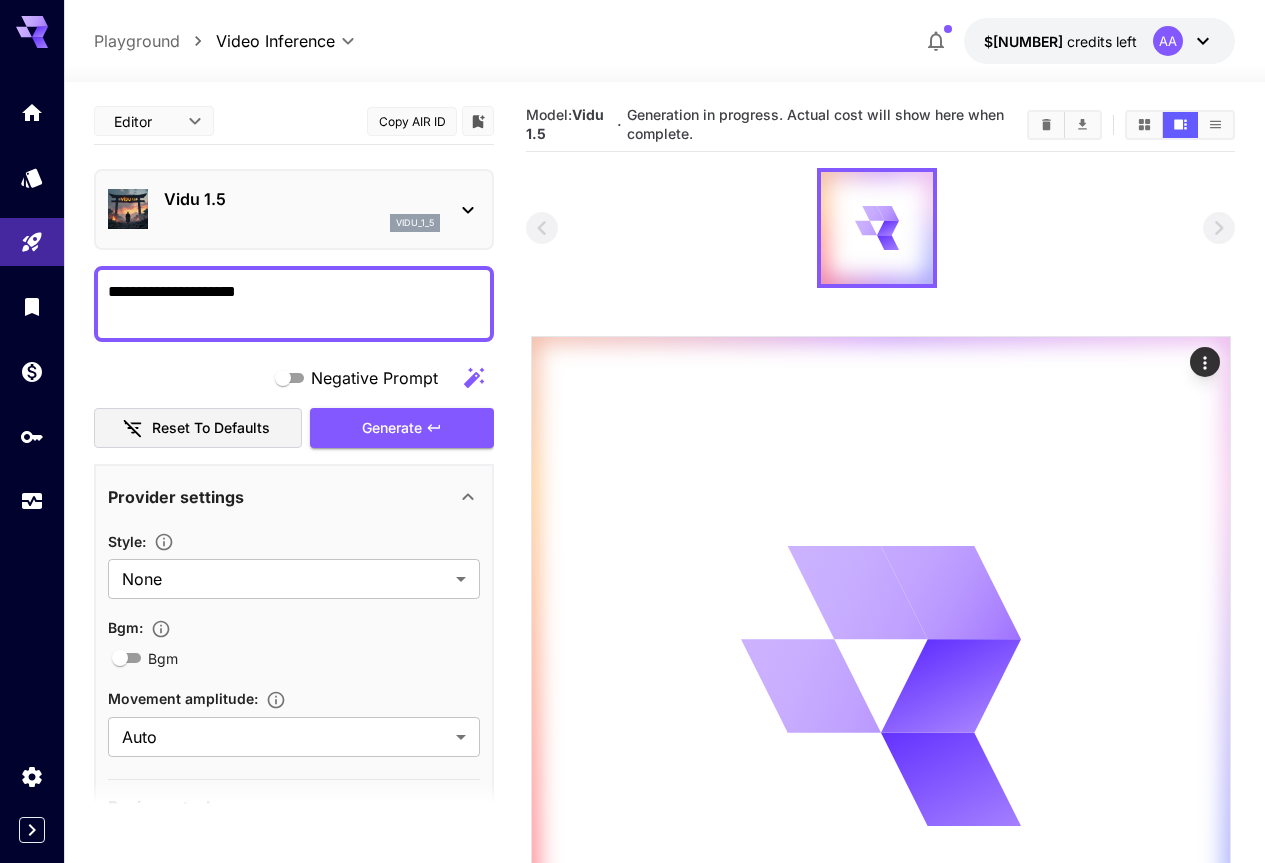 type on "**********" 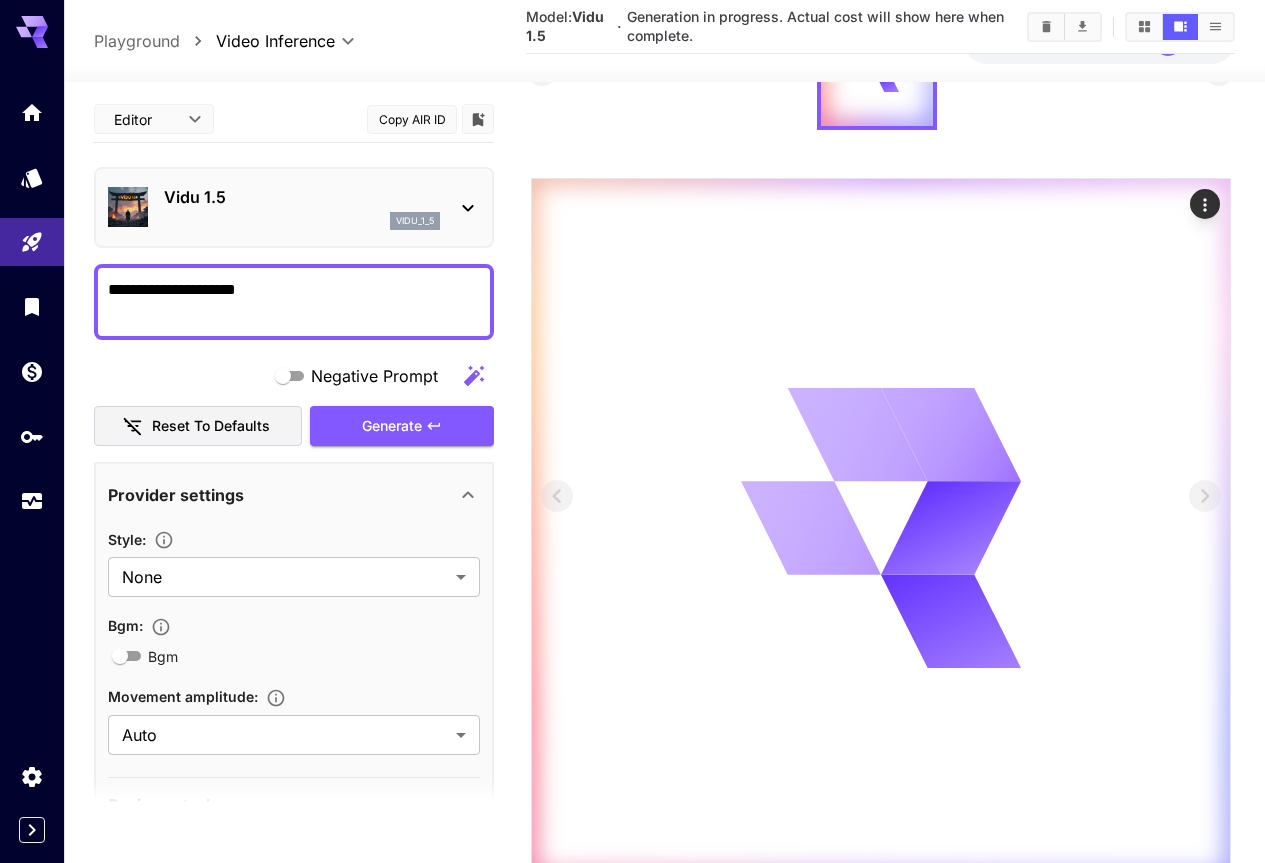 scroll, scrollTop: 0, scrollLeft: 0, axis: both 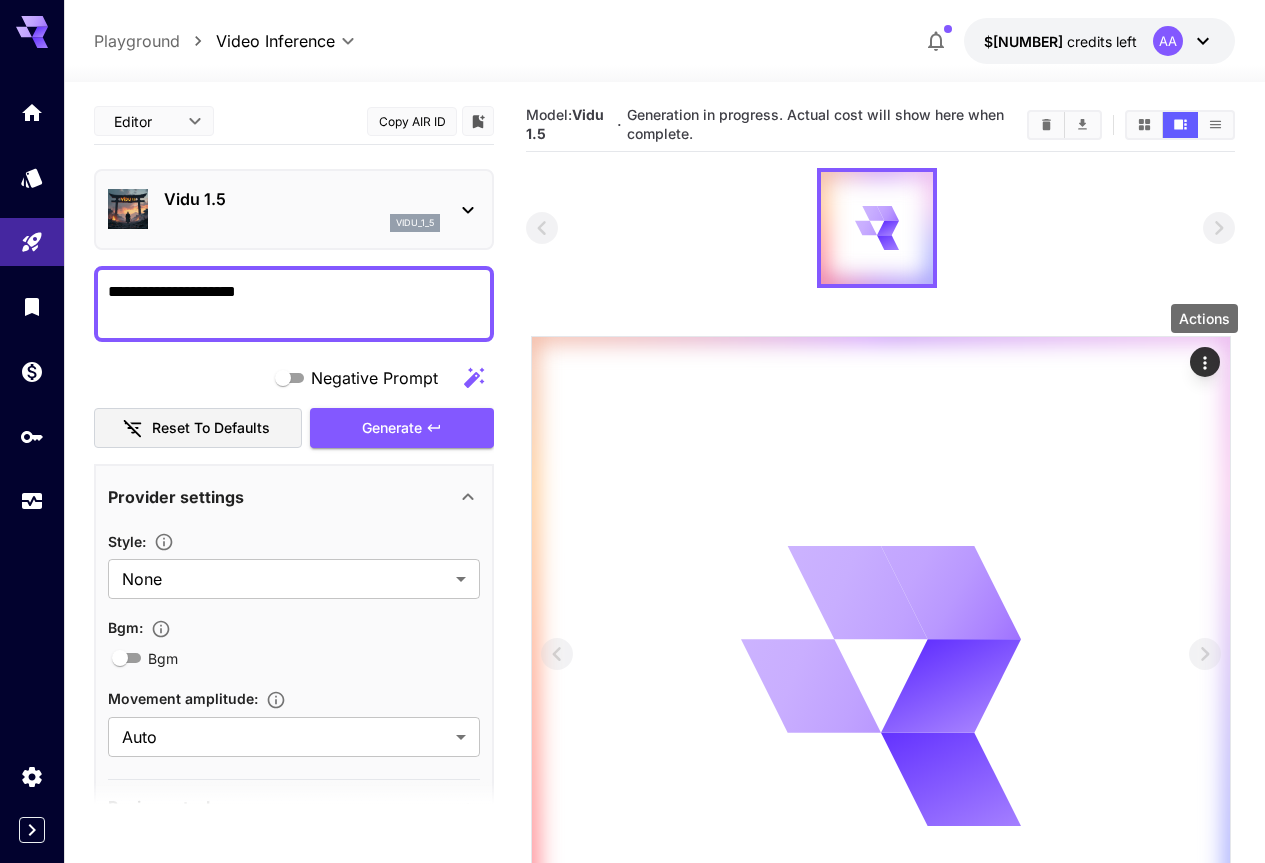 click 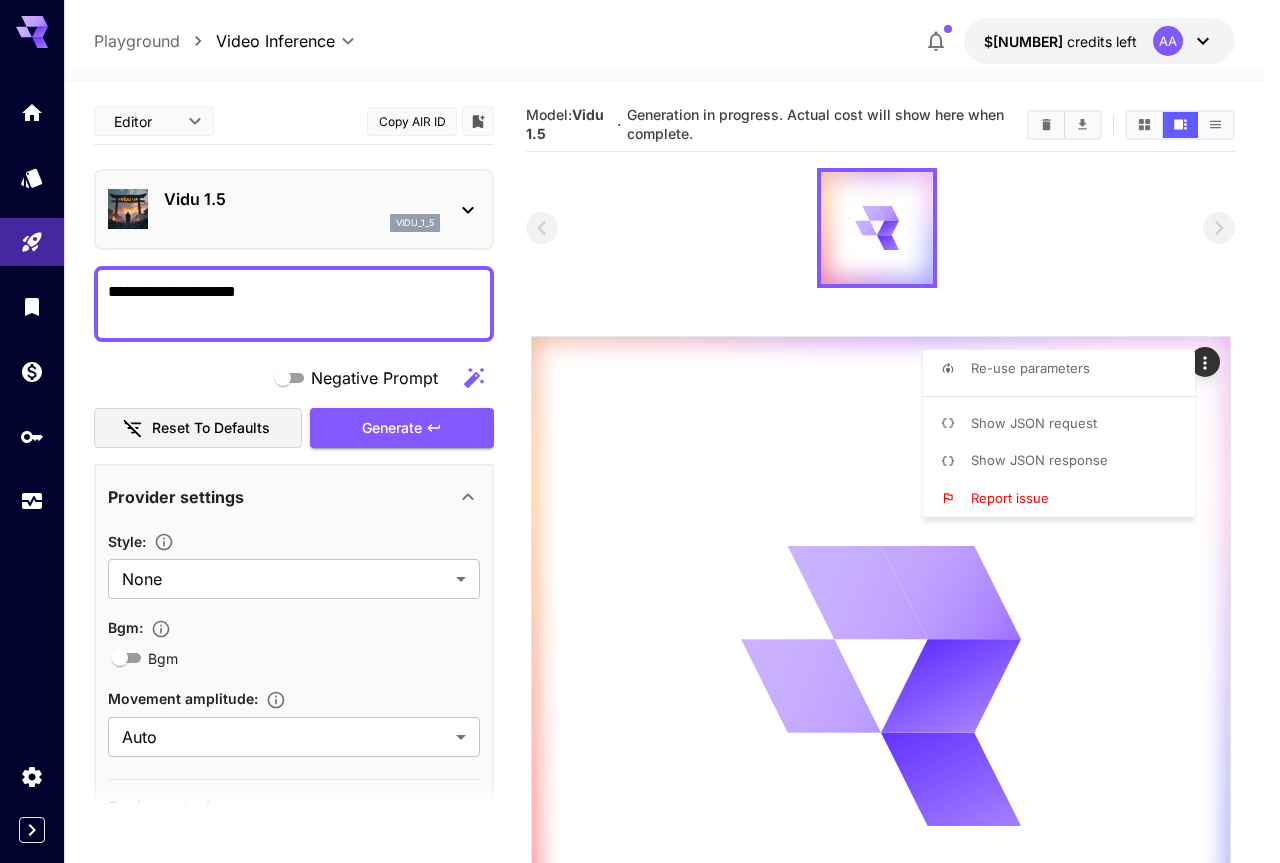 click at bounding box center (640, 431) 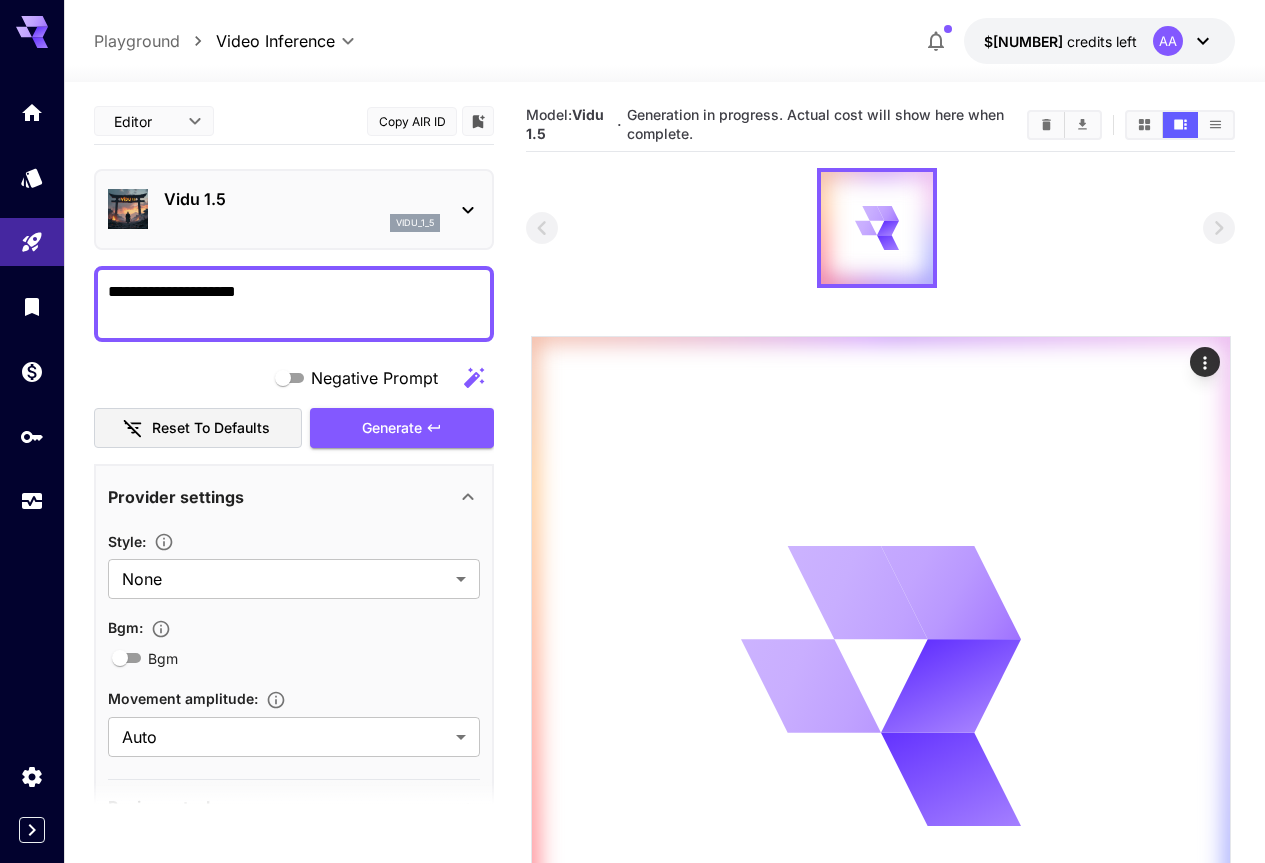click on "**********" at bounding box center [632, 548] 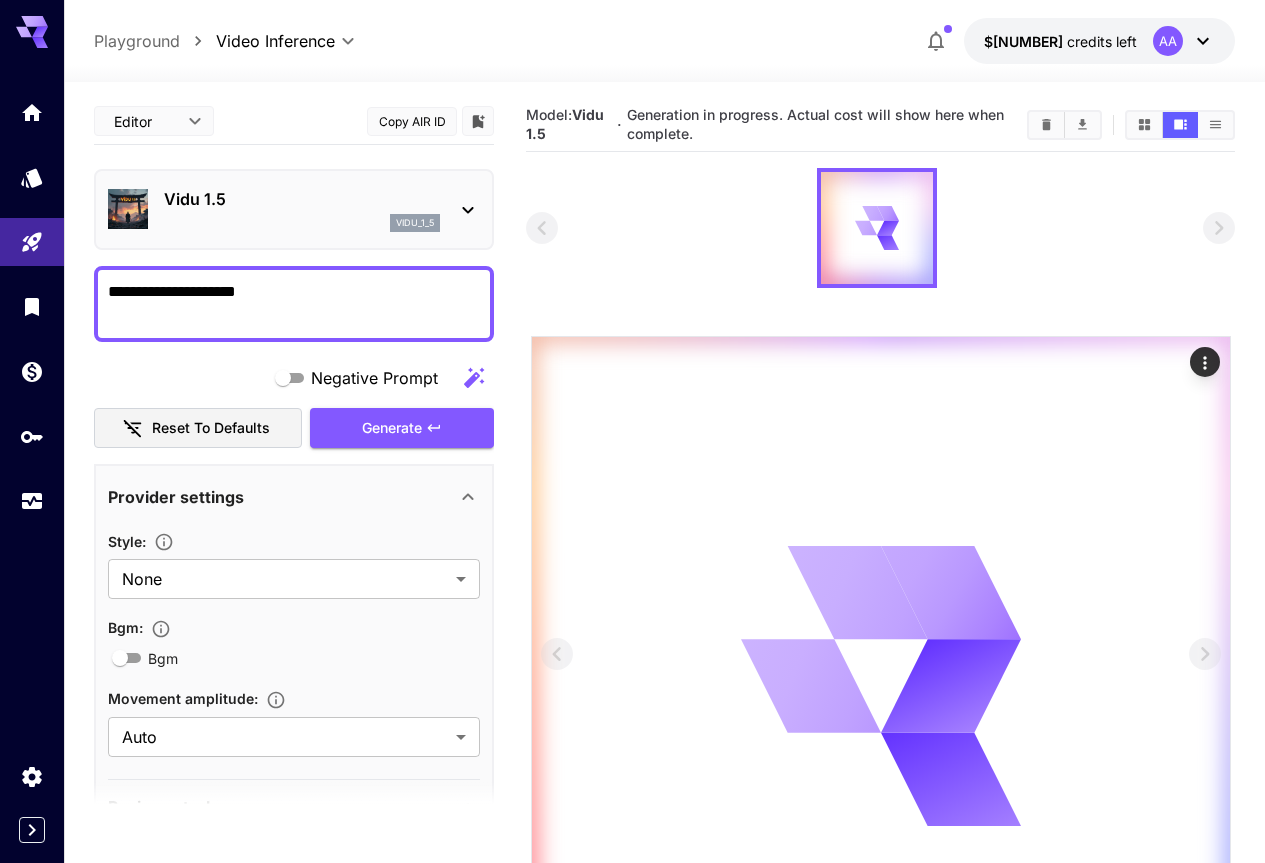 click at bounding box center (881, 686) 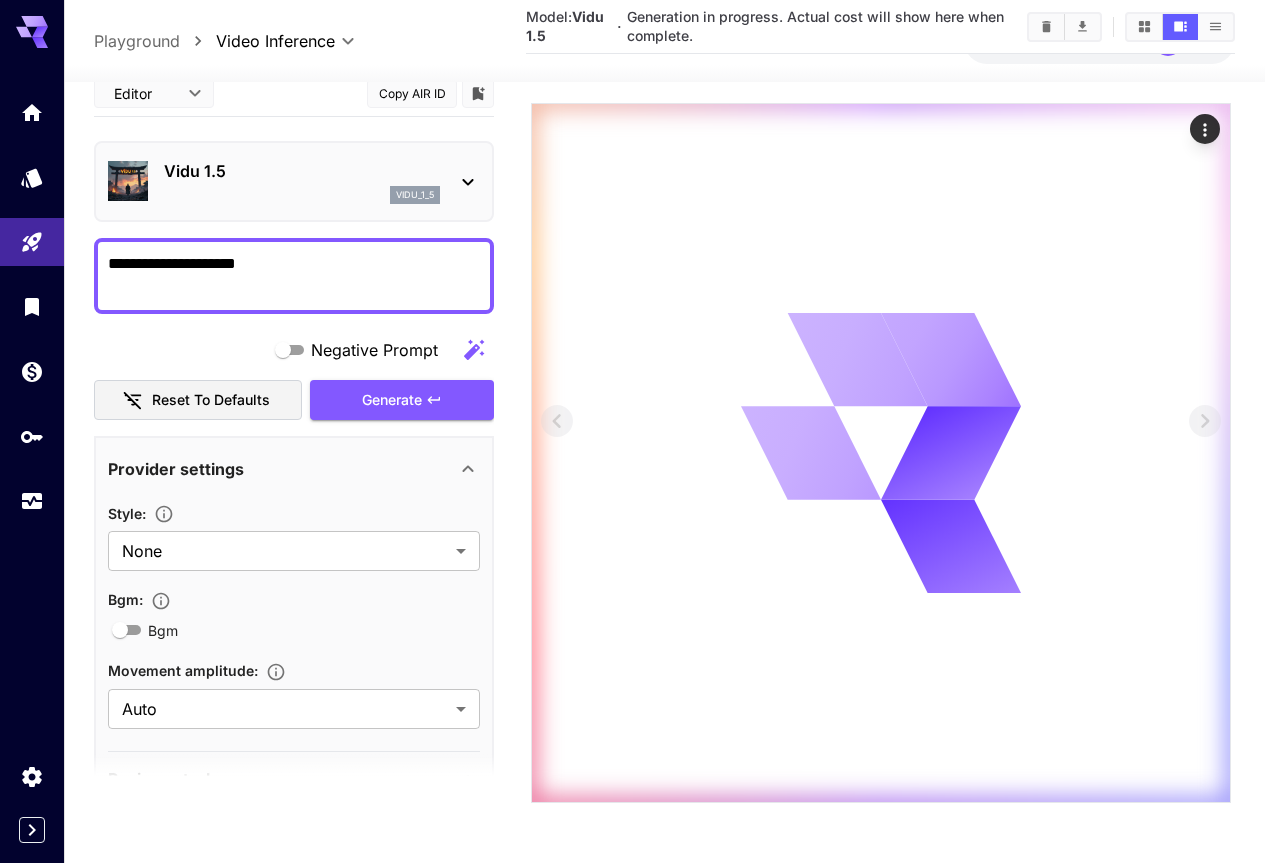 scroll, scrollTop: 33, scrollLeft: 0, axis: vertical 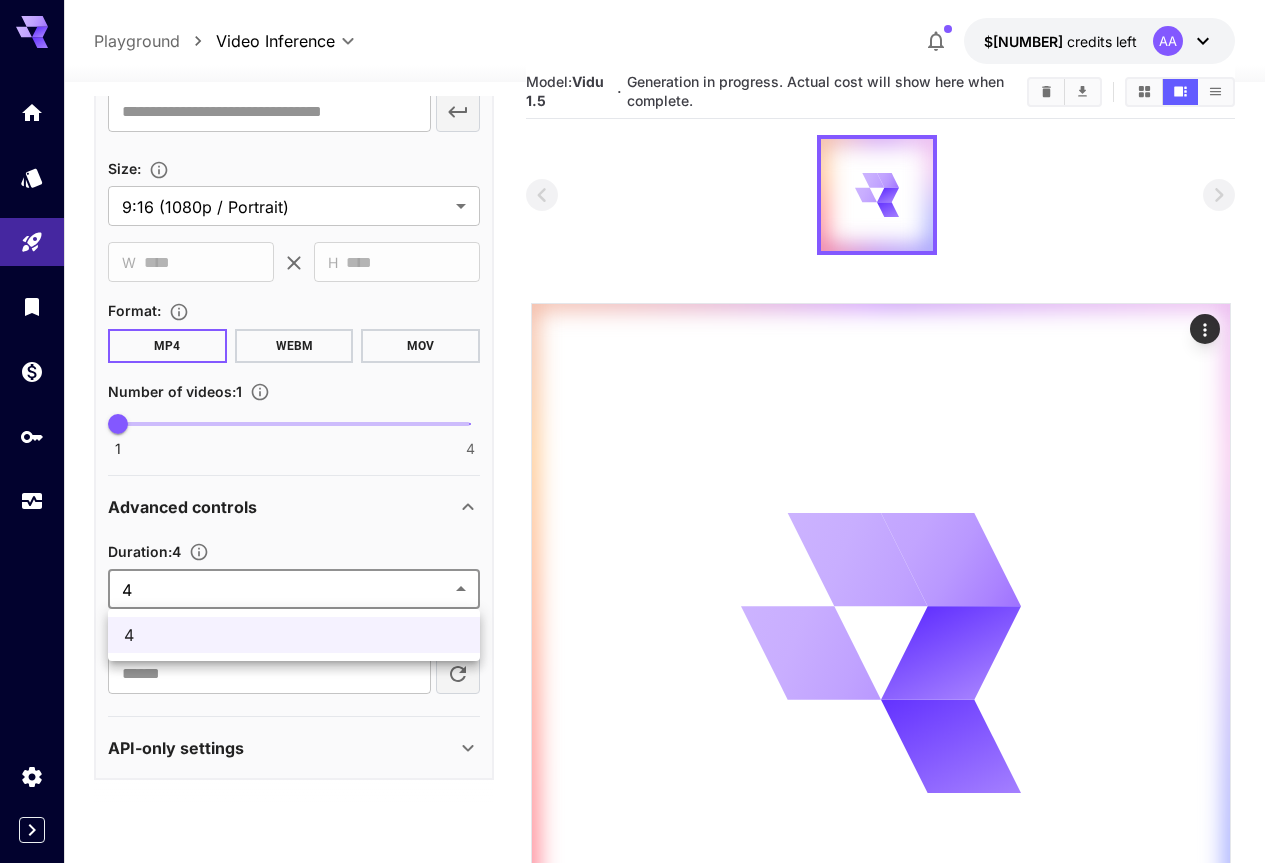 click on "**********" at bounding box center [640, 515] 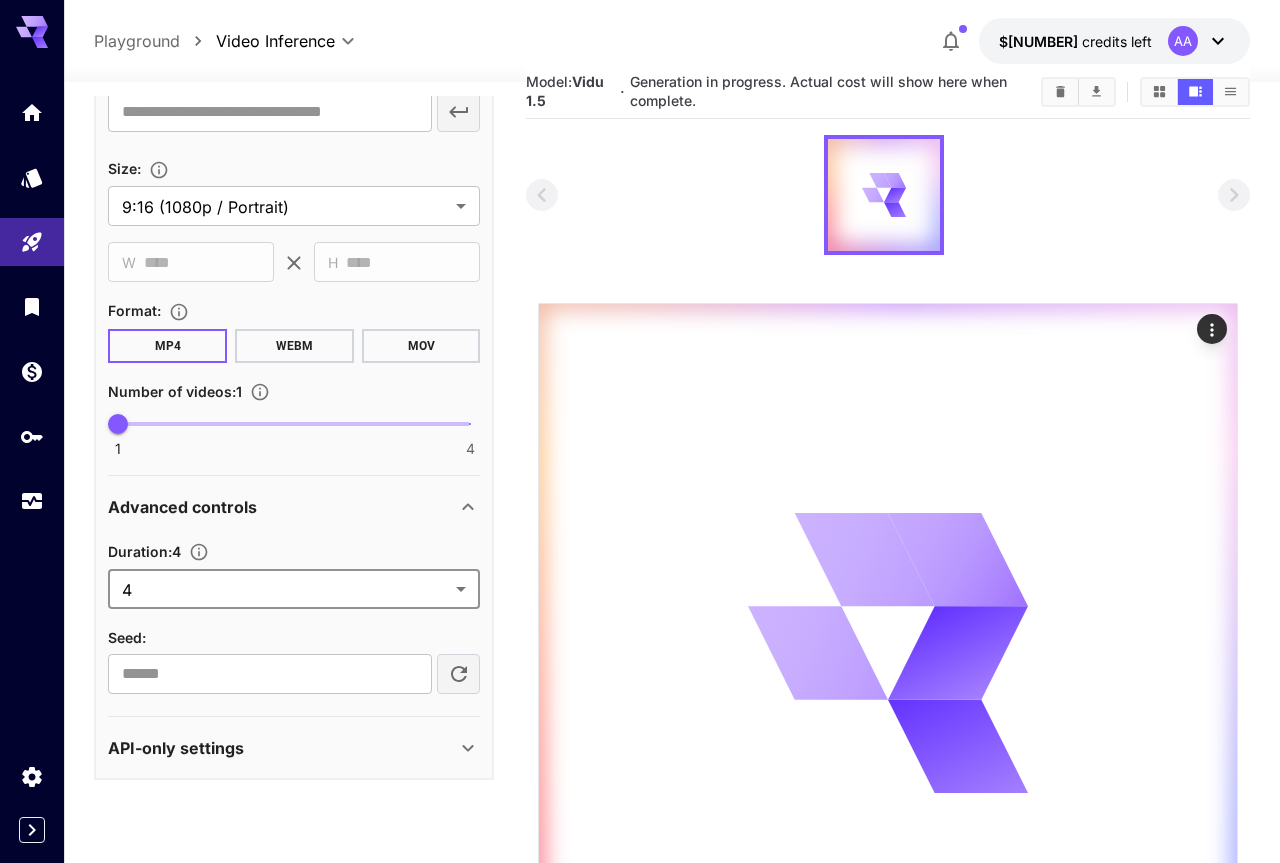 click on "**********" at bounding box center [640, 515] 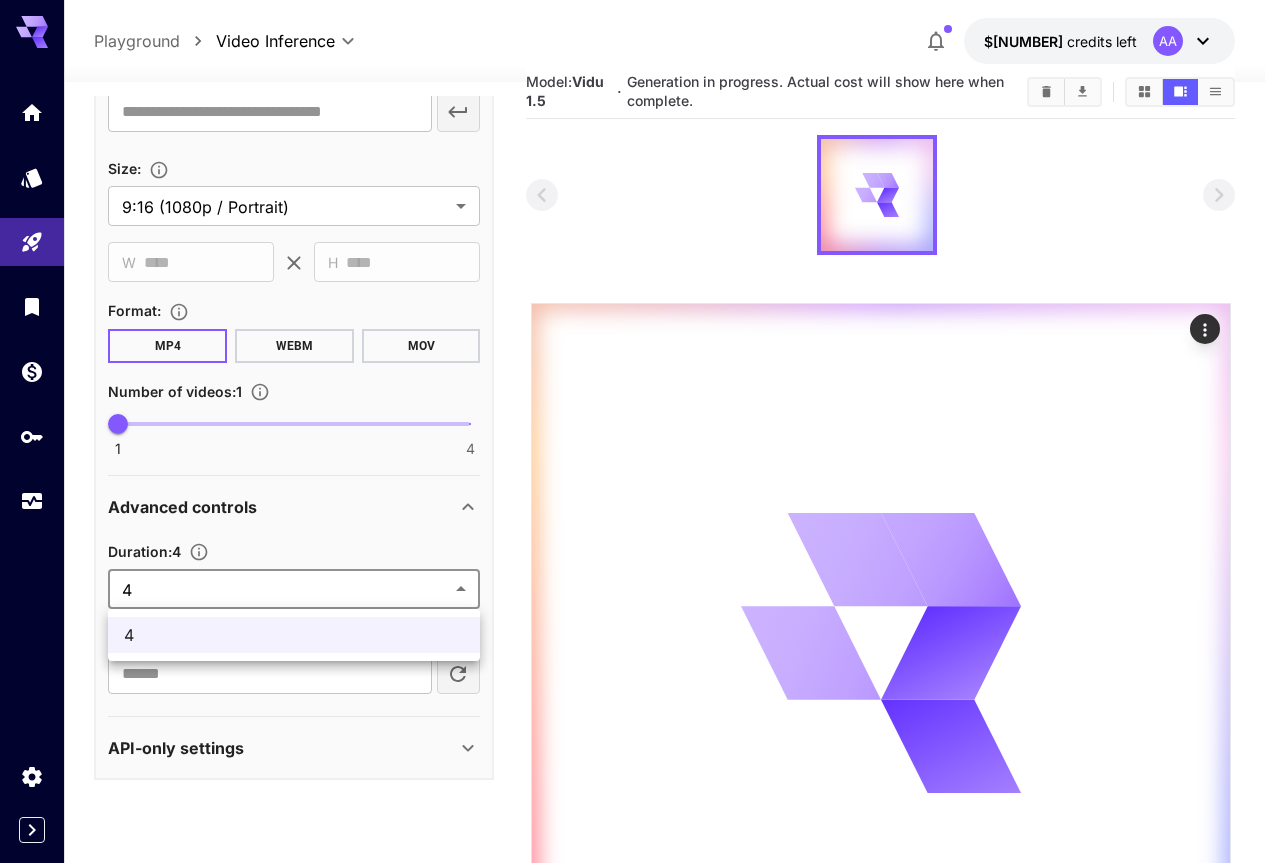click at bounding box center (640, 431) 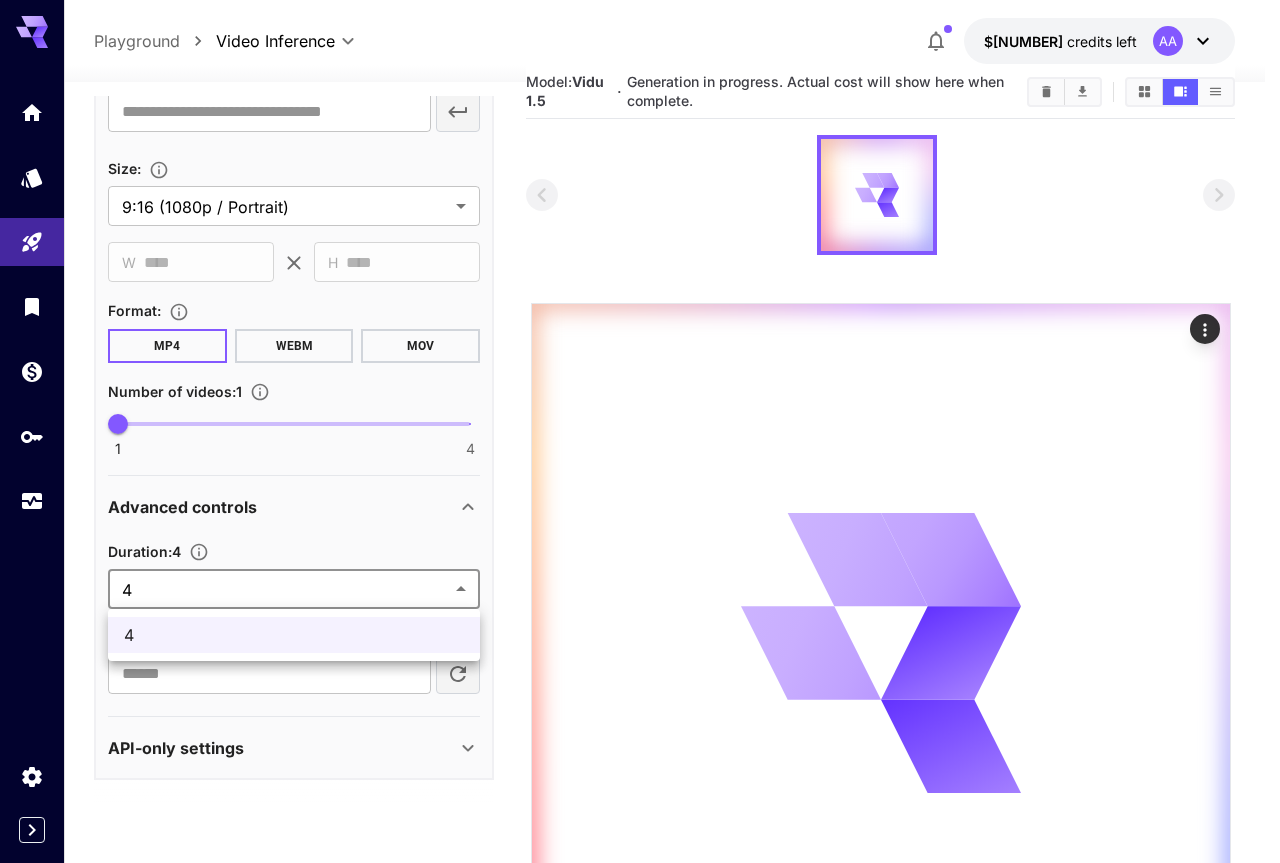 click on "**********" at bounding box center [640, 515] 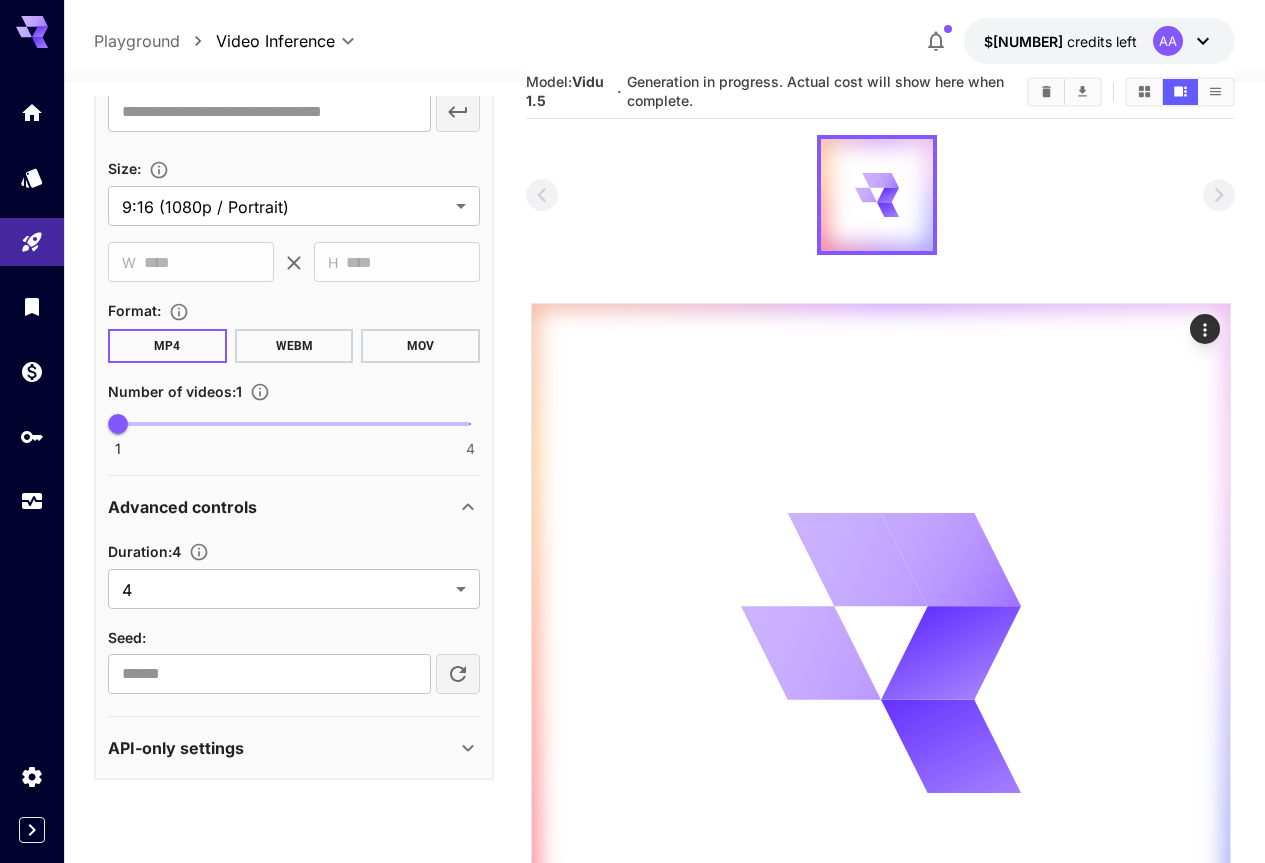 drag, startPoint x: 414, startPoint y: 543, endPoint x: 328, endPoint y: 551, distance: 86.37129 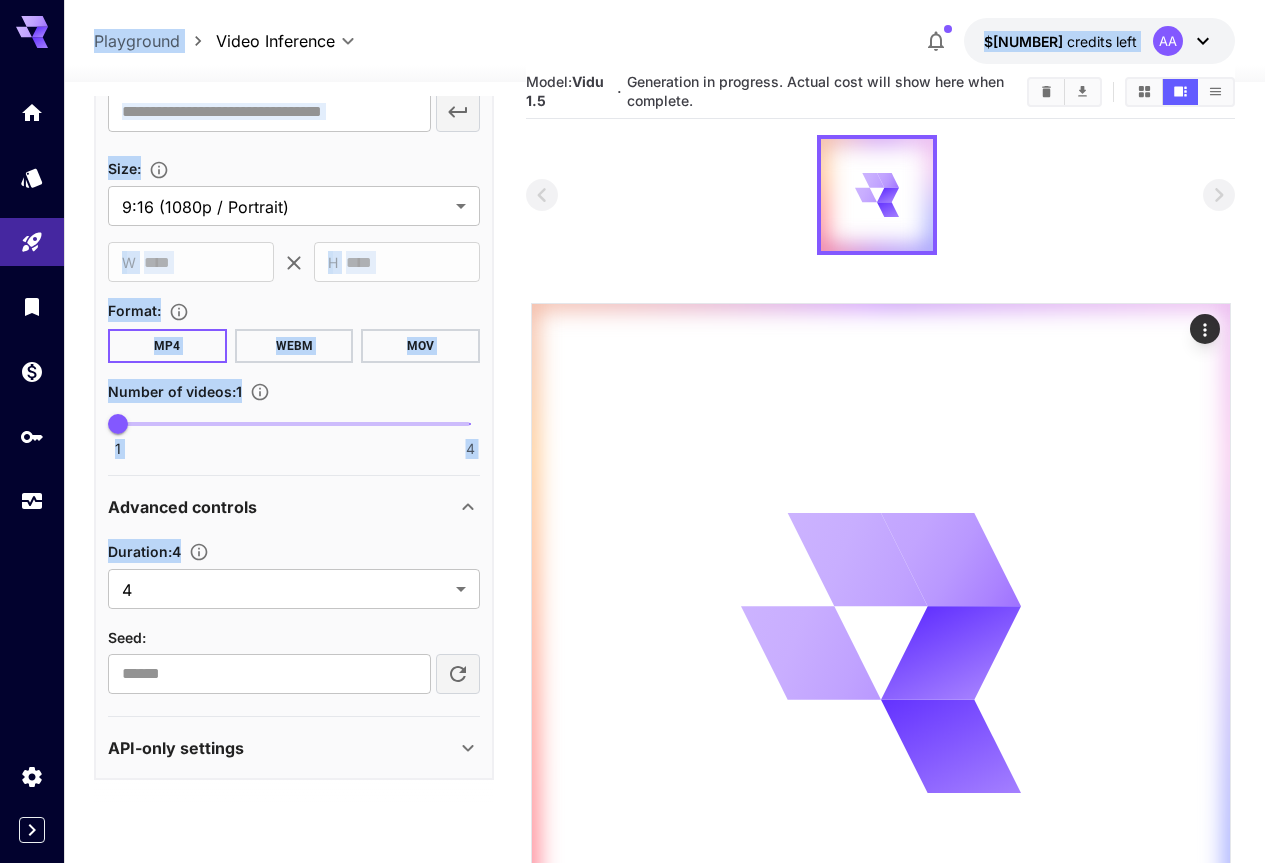 drag, startPoint x: 328, startPoint y: 551, endPoint x: 17, endPoint y: 475, distance: 320.15152 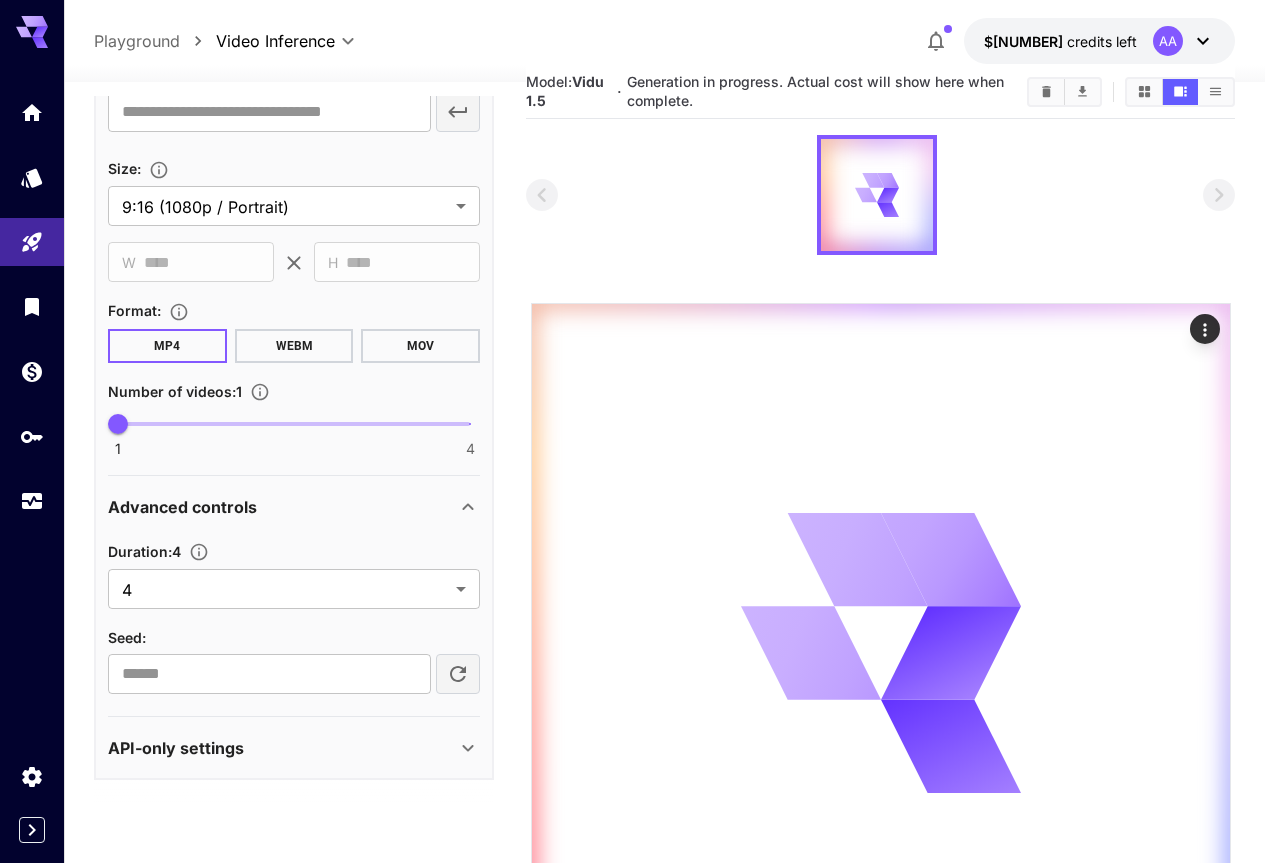 click on "Duration :  4" at bounding box center [294, 551] 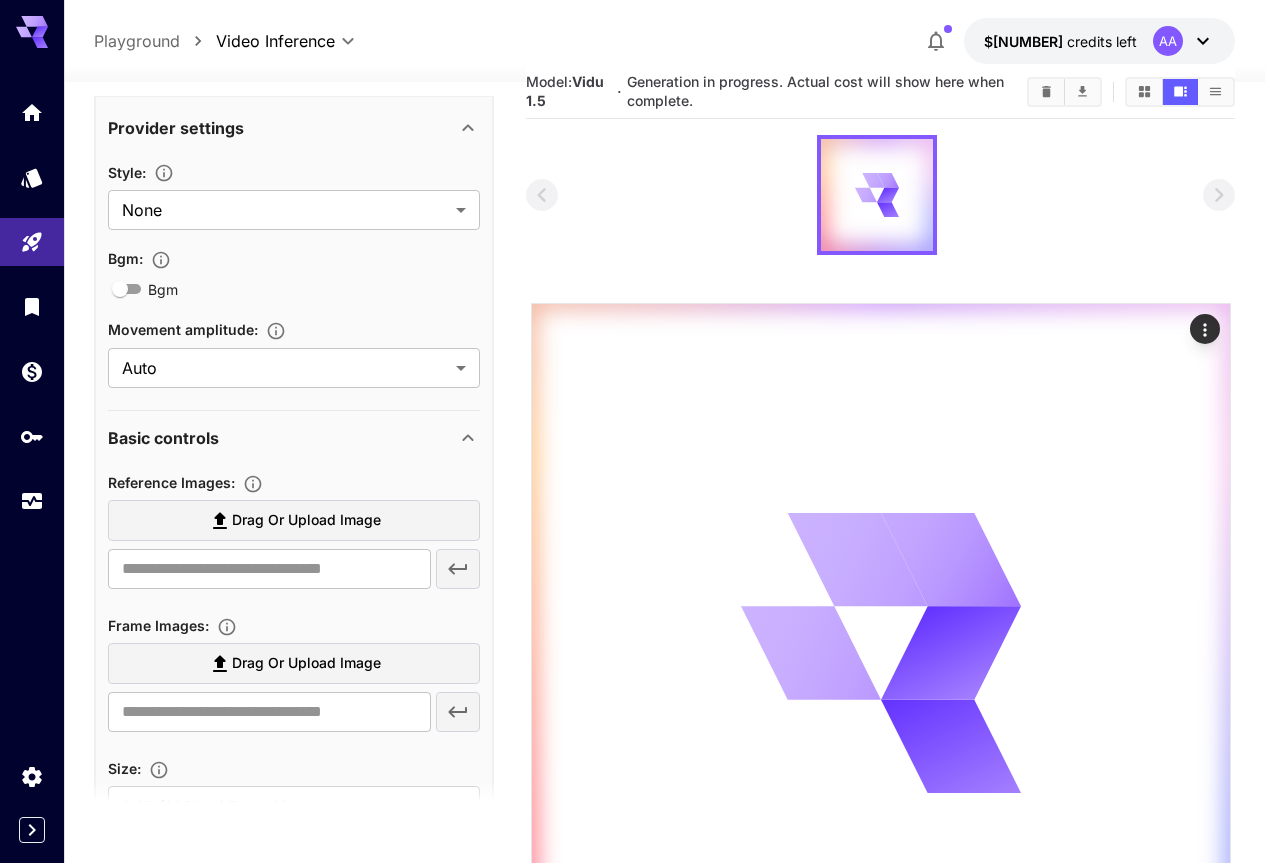 scroll, scrollTop: 0, scrollLeft: 0, axis: both 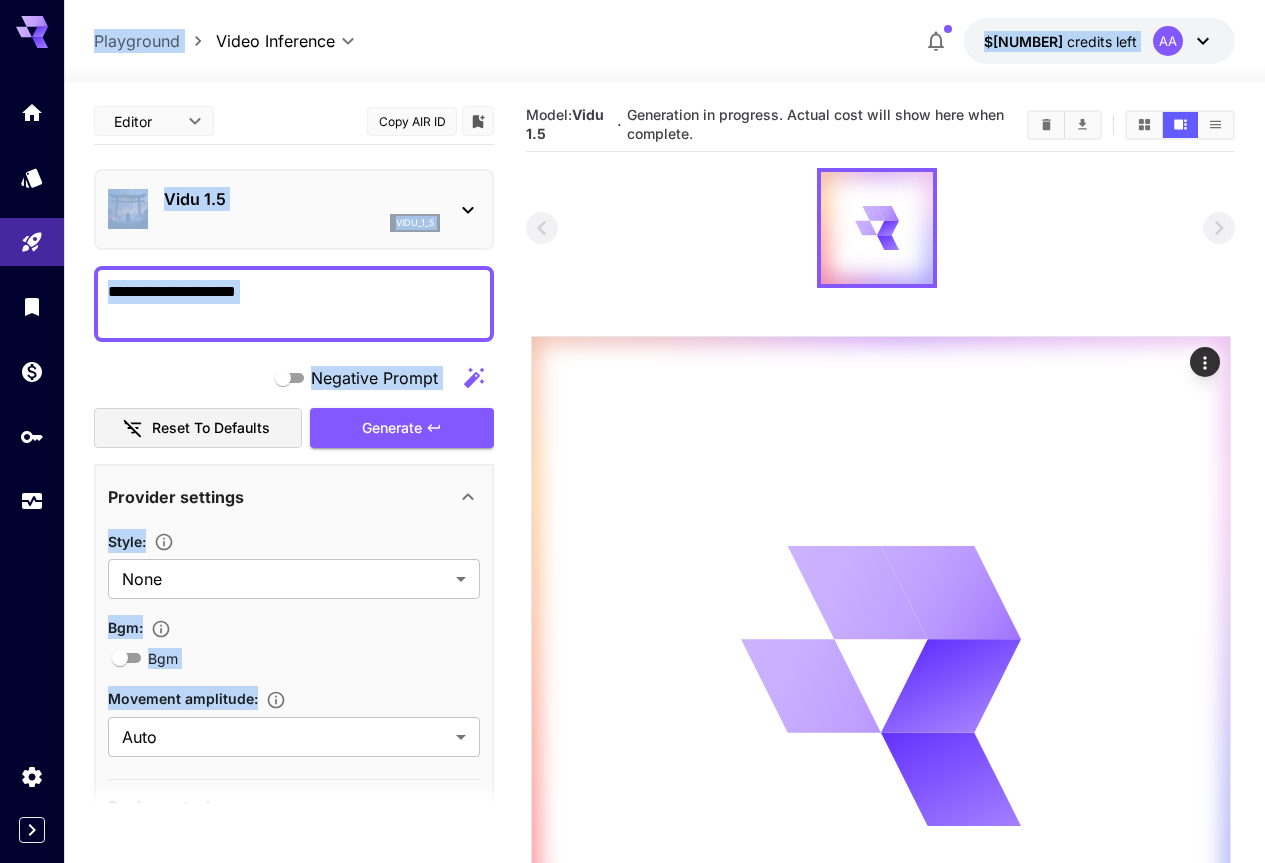 drag, startPoint x: 92, startPoint y: 31, endPoint x: 382, endPoint y: 815, distance: 835.91626 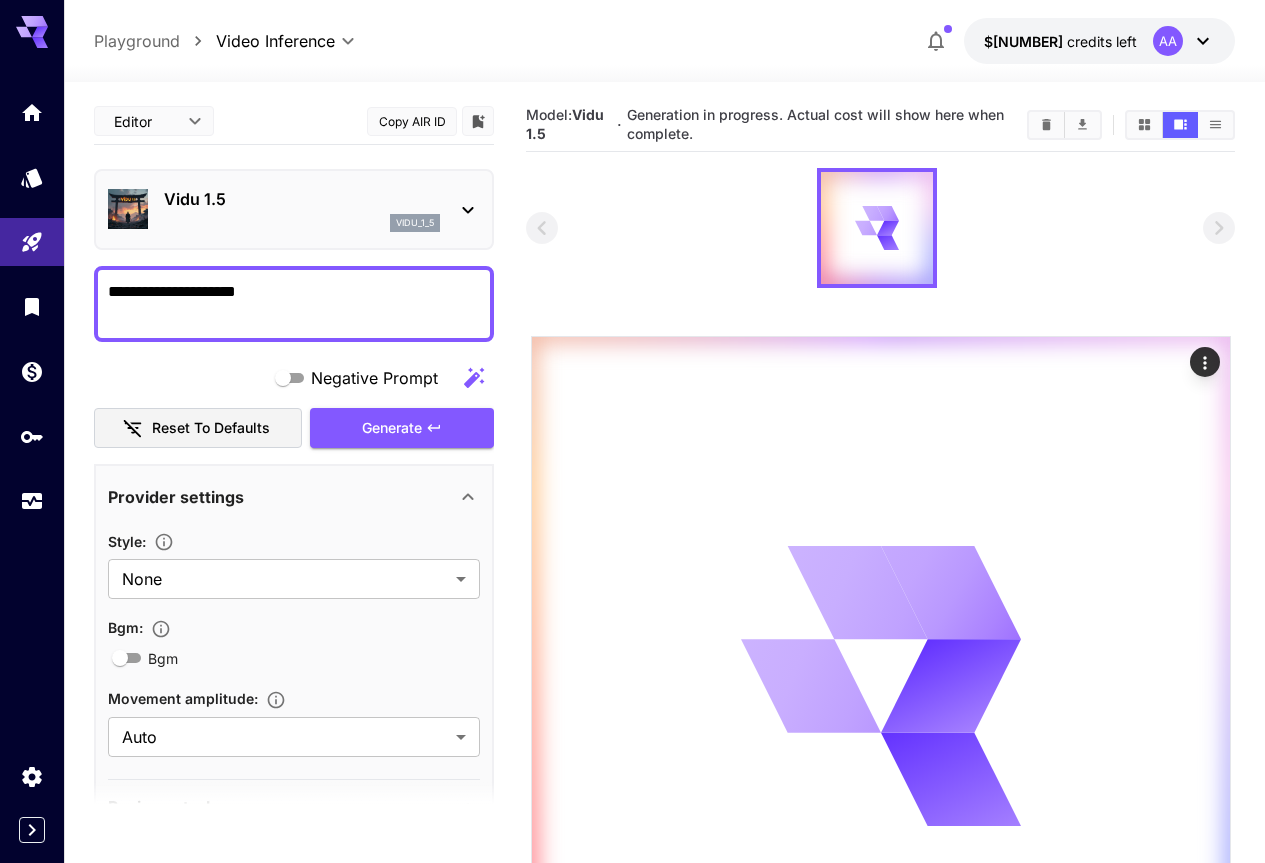 click on "**********" at bounding box center (664, 575) 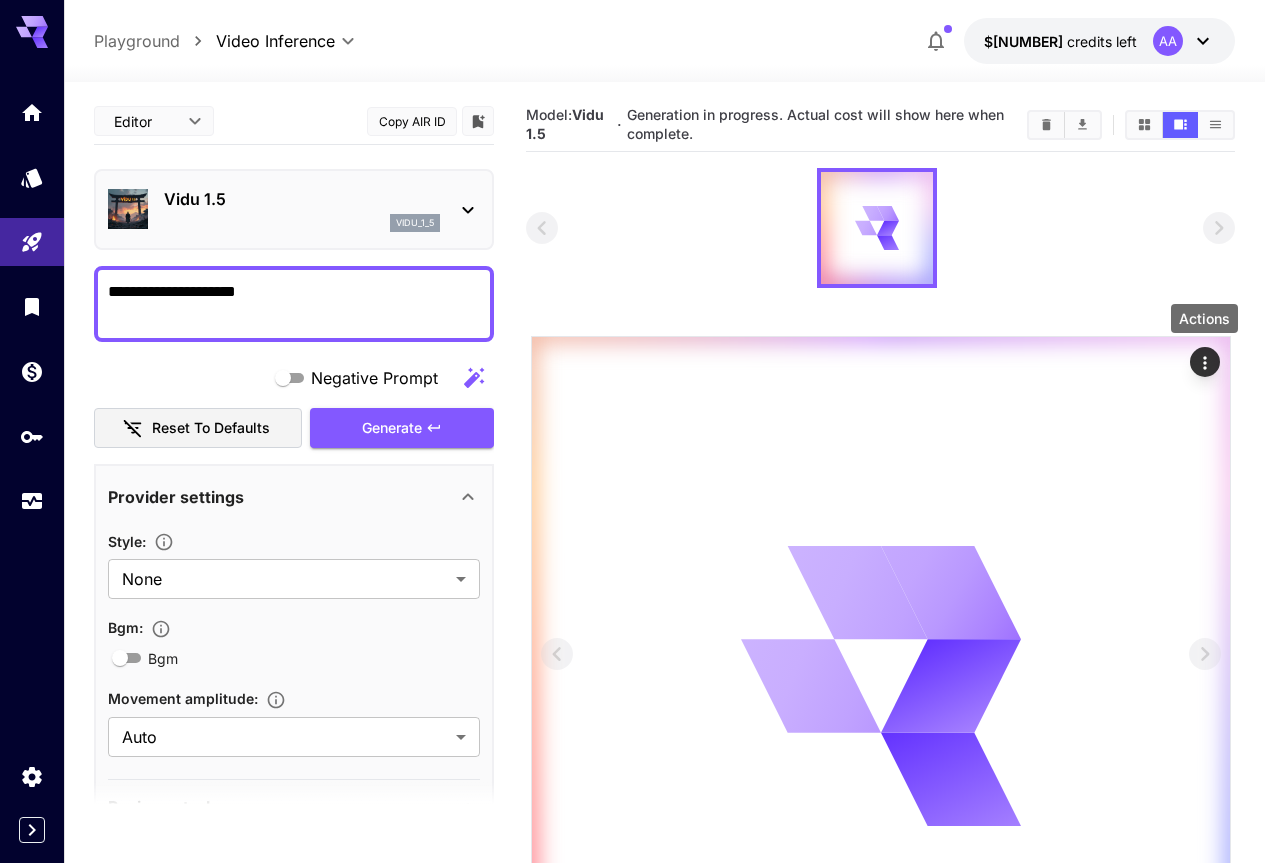 click 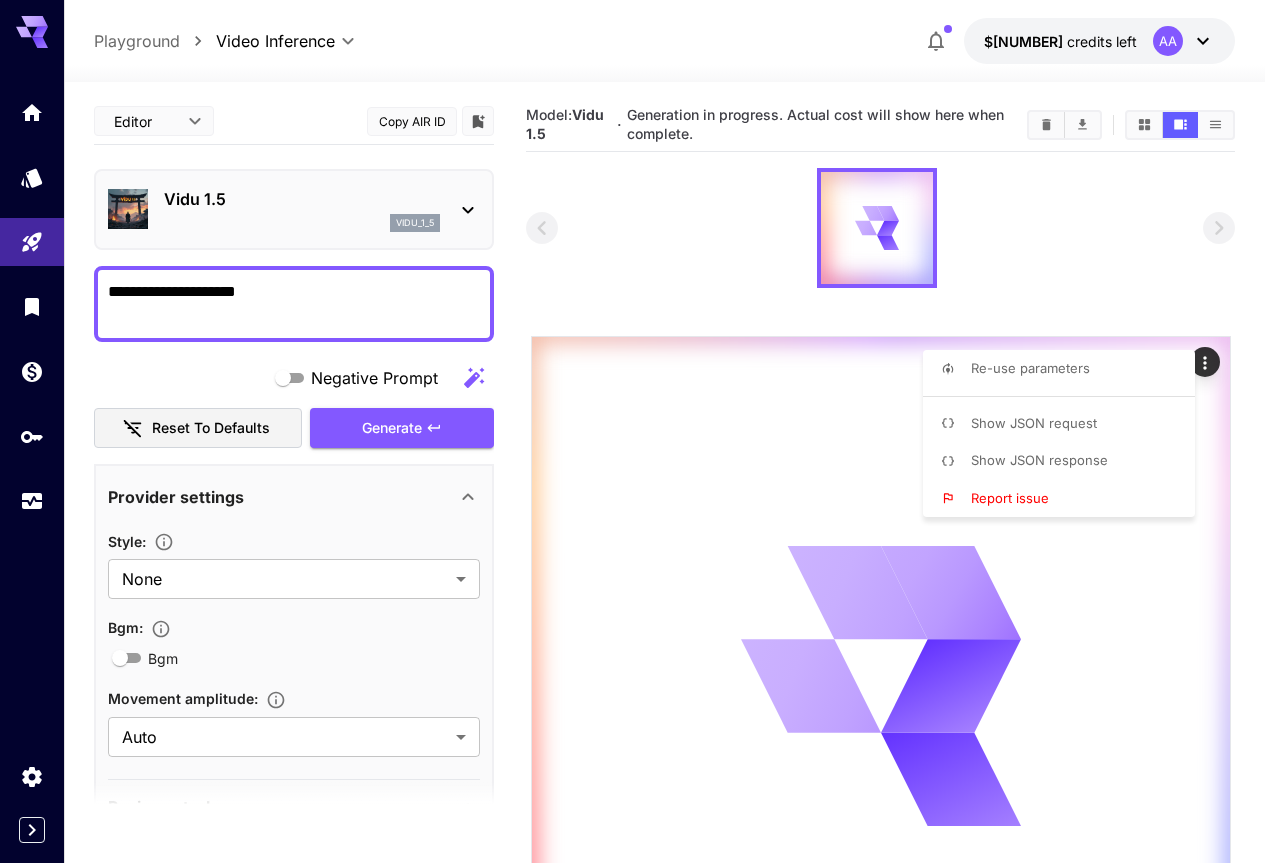click at bounding box center (640, 431) 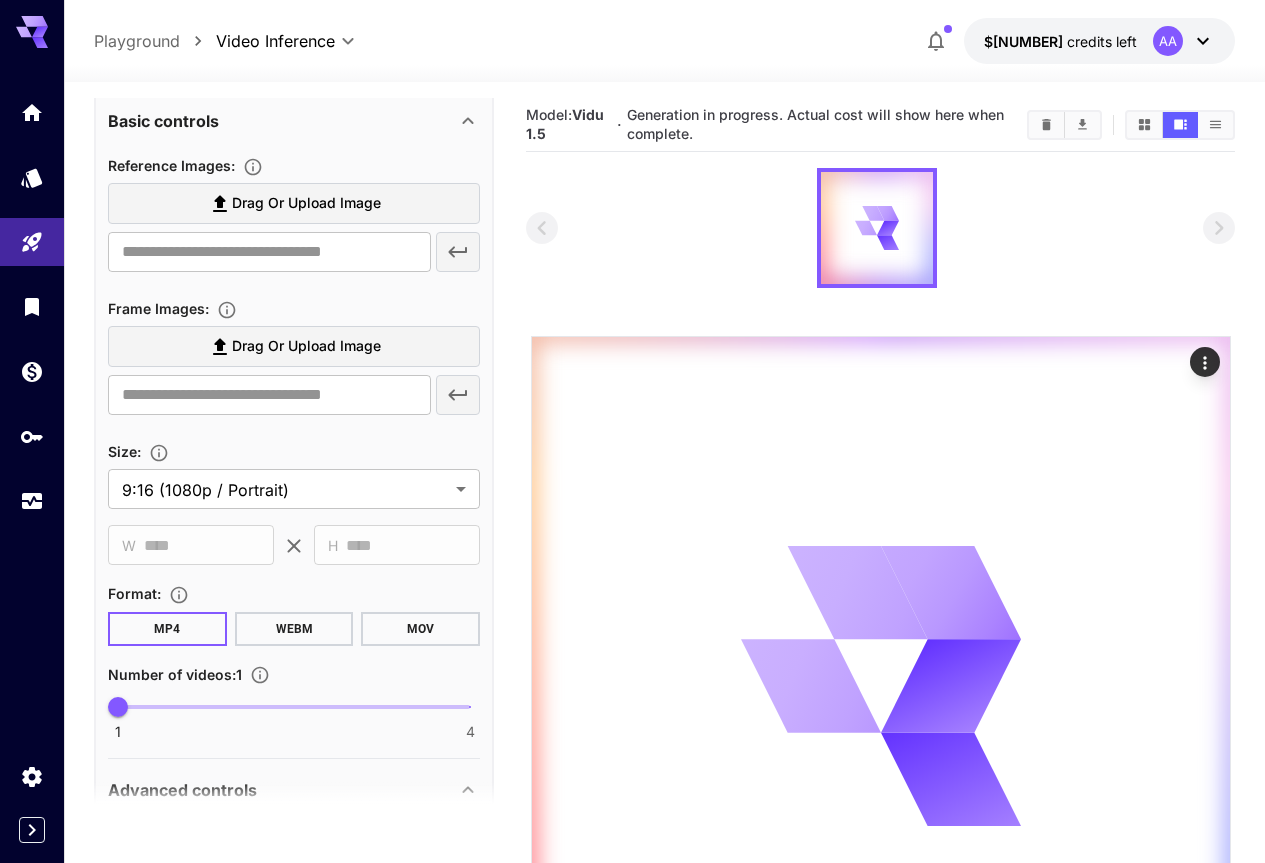 scroll, scrollTop: 700, scrollLeft: 0, axis: vertical 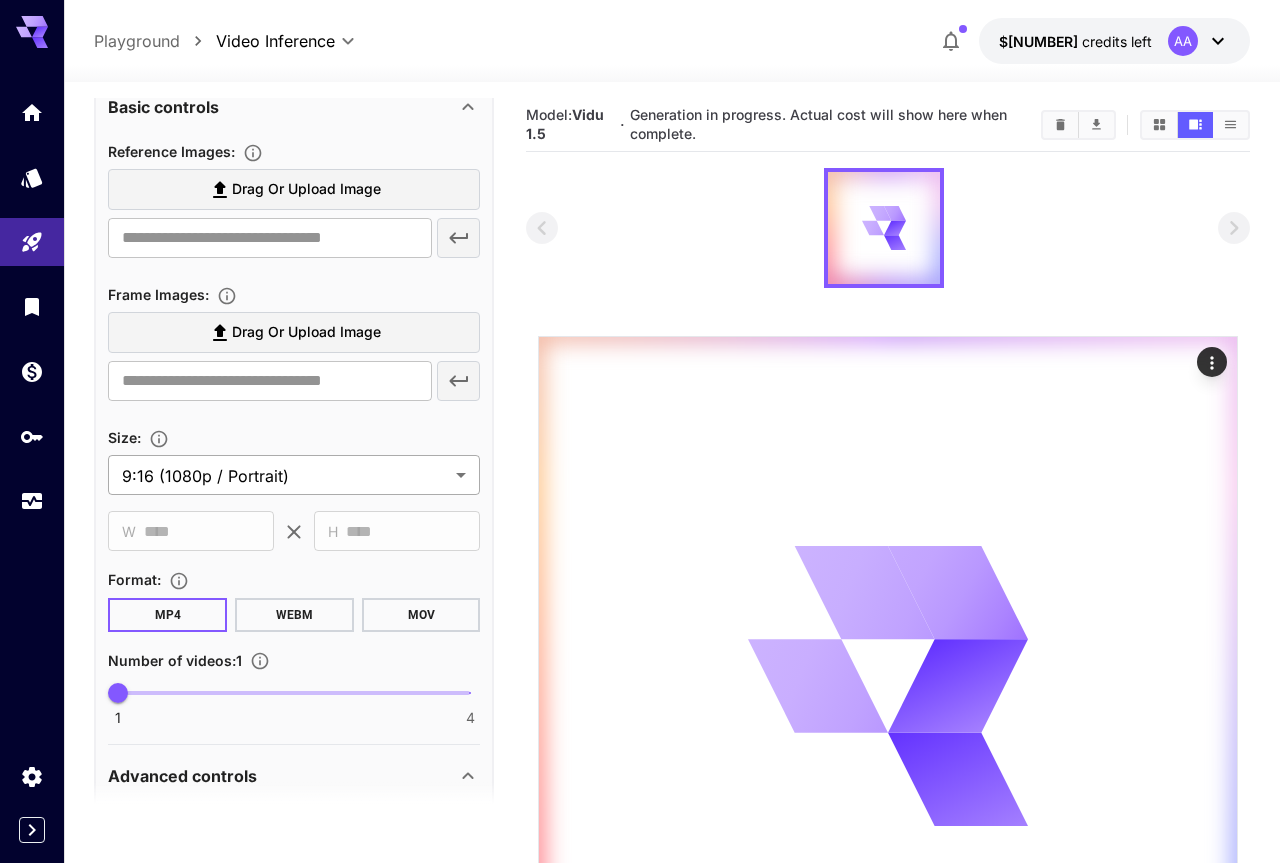 click on "**********" at bounding box center [640, 548] 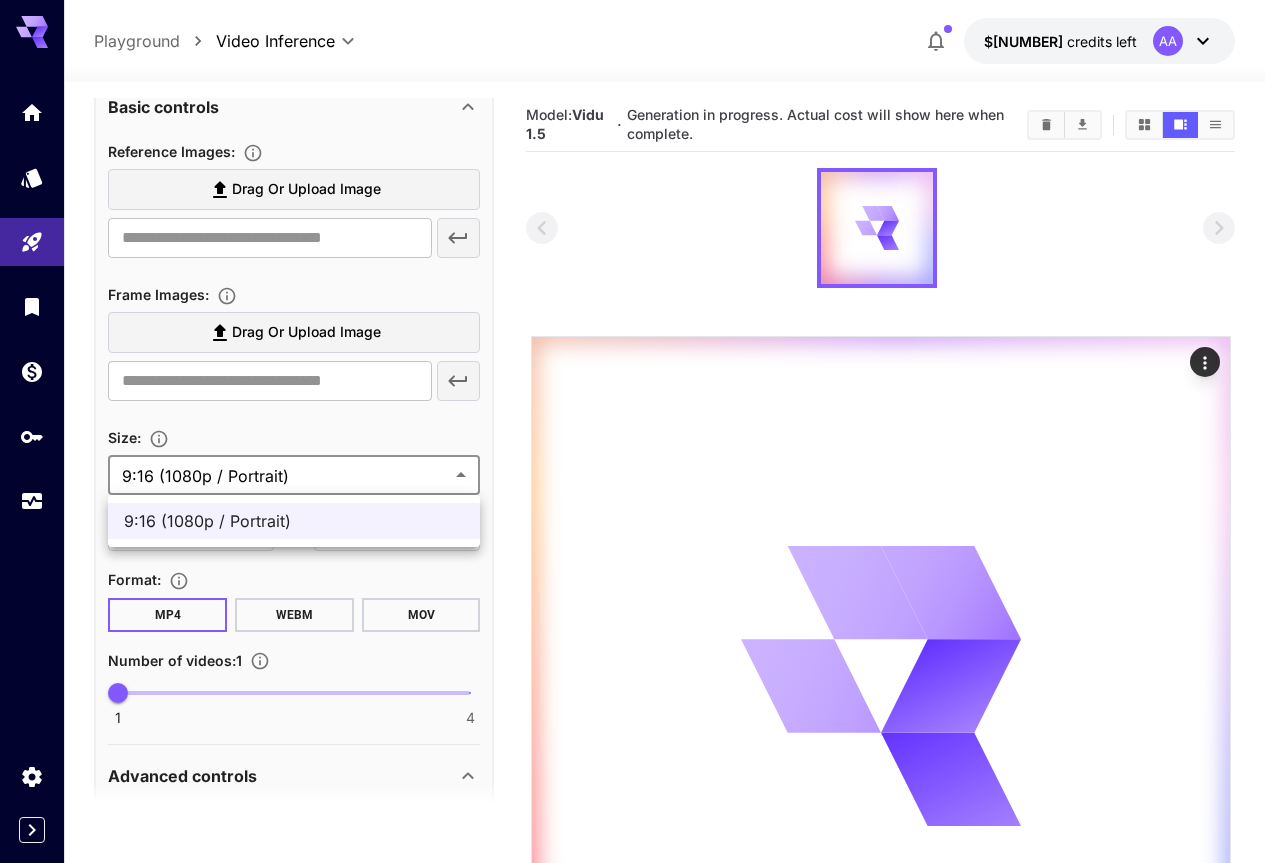 click at bounding box center [640, 431] 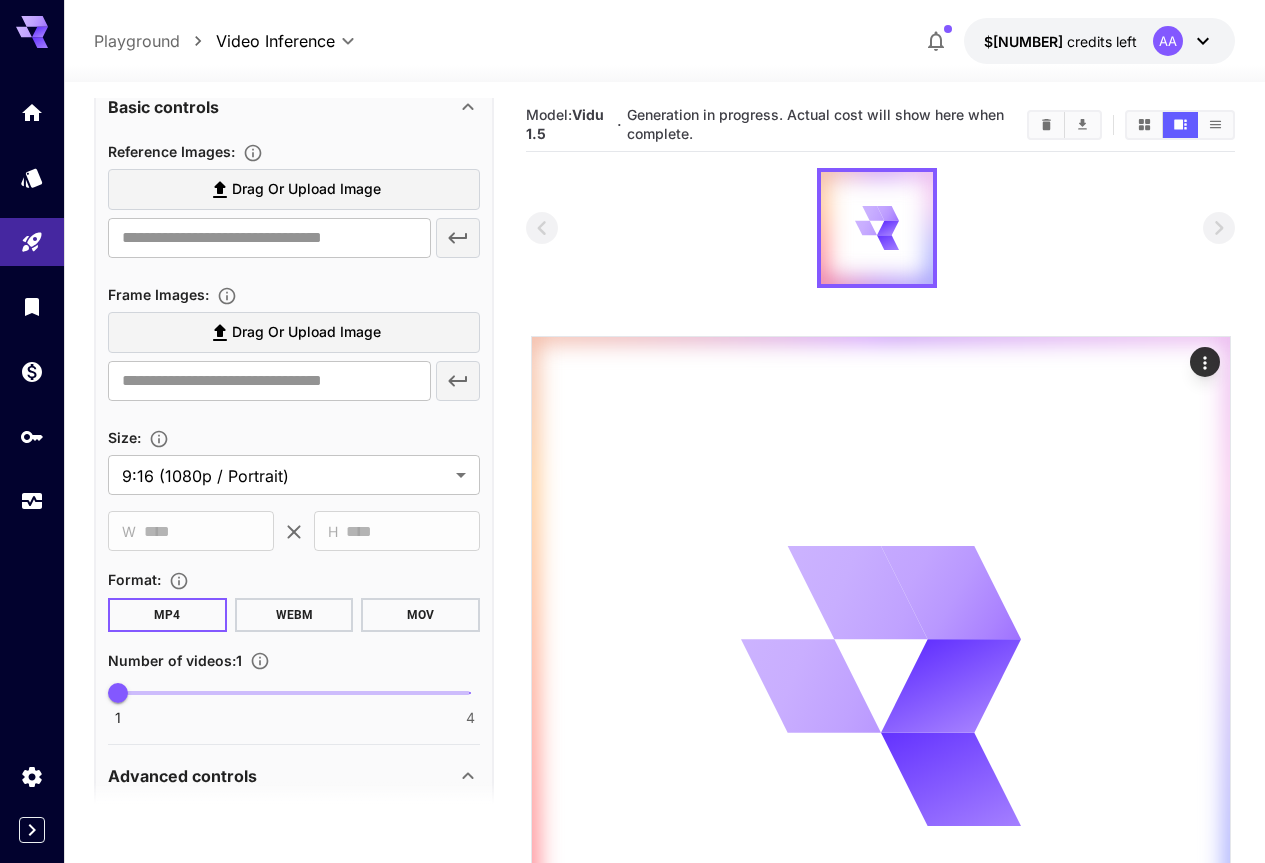 click on "Size :" at bounding box center (294, 437) 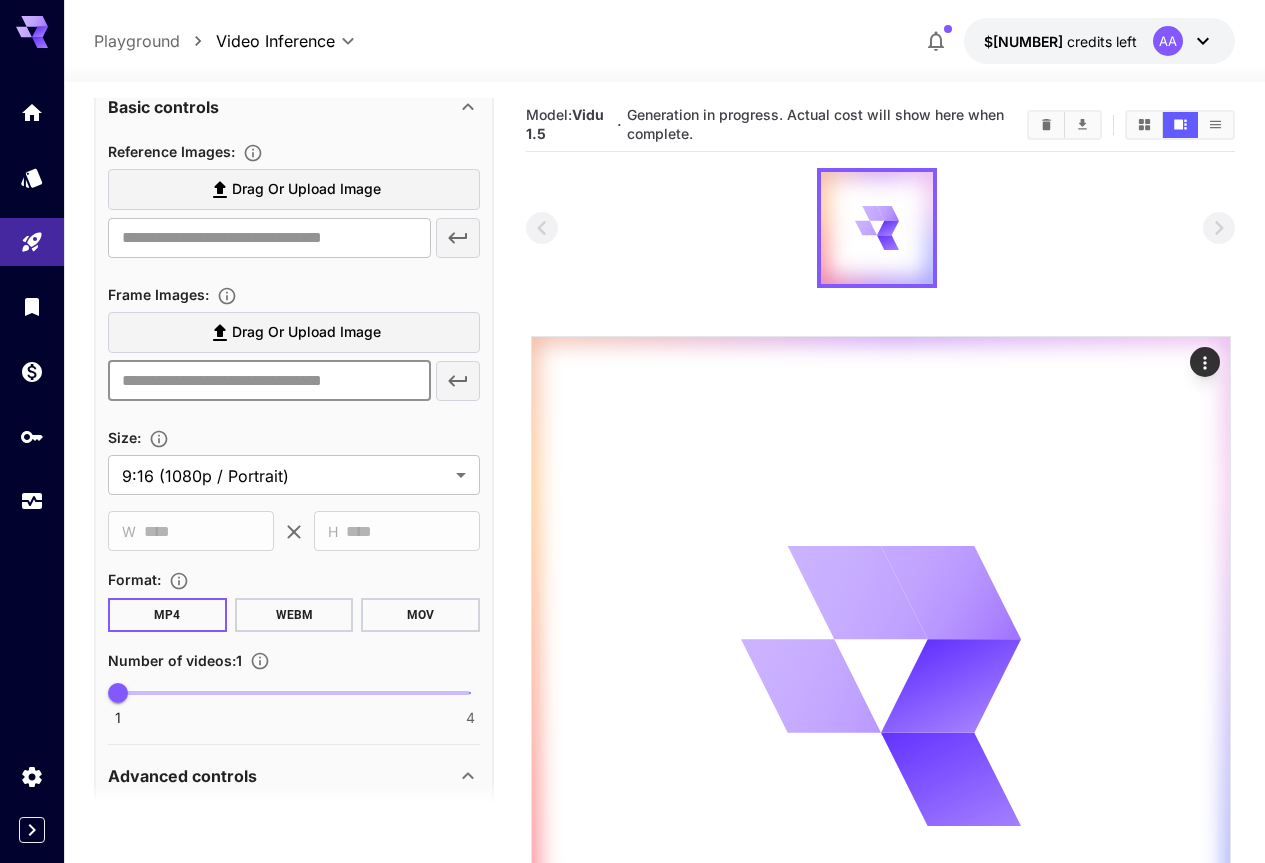 click at bounding box center [269, 381] 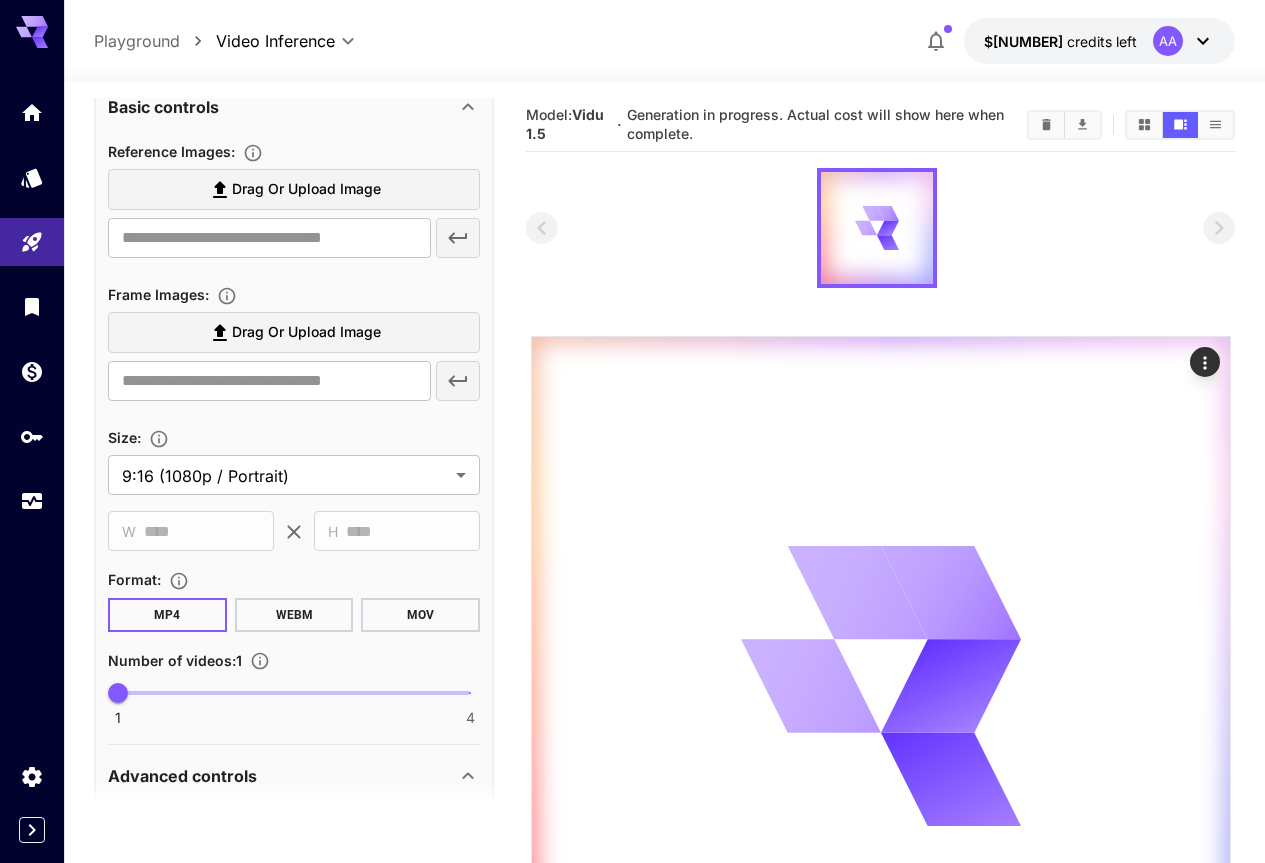click on "Size :" at bounding box center [294, 437] 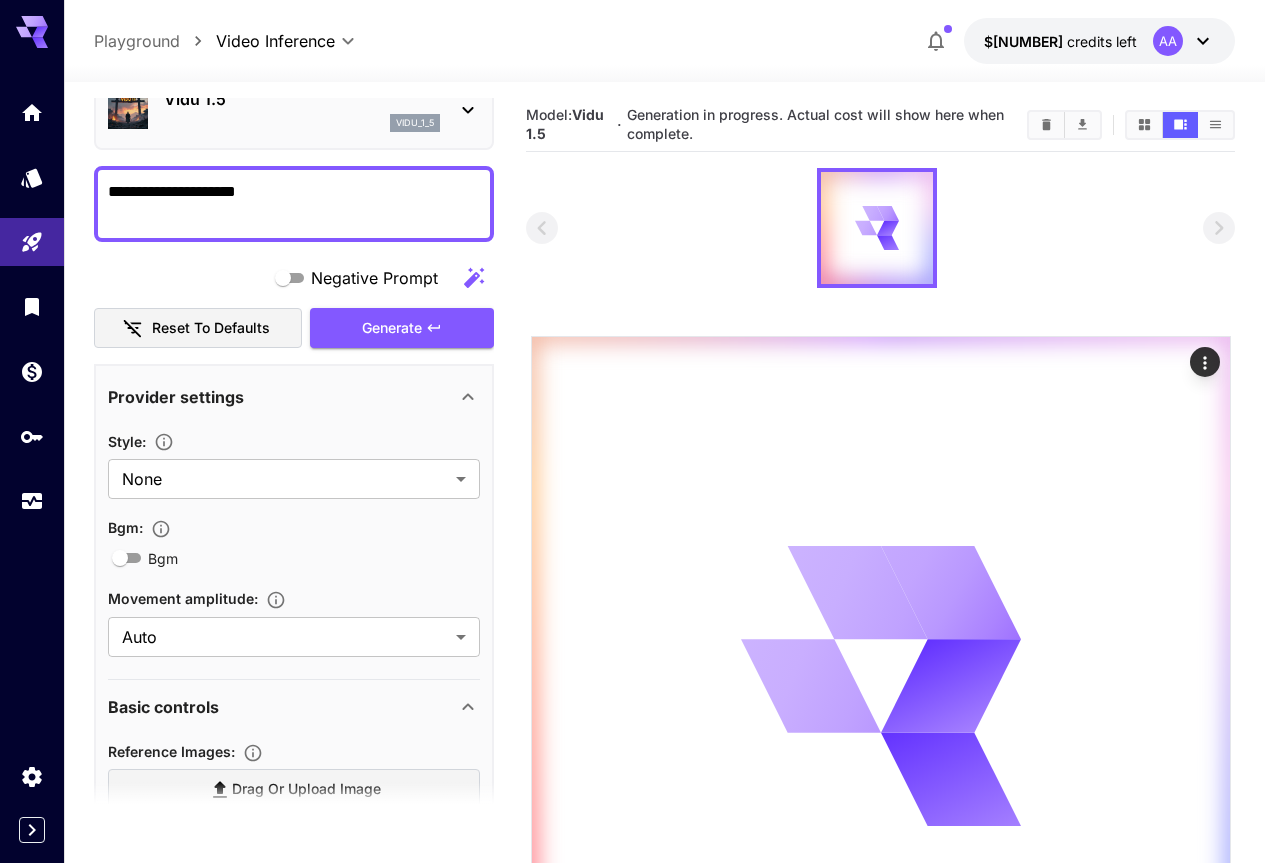 scroll, scrollTop: 0, scrollLeft: 0, axis: both 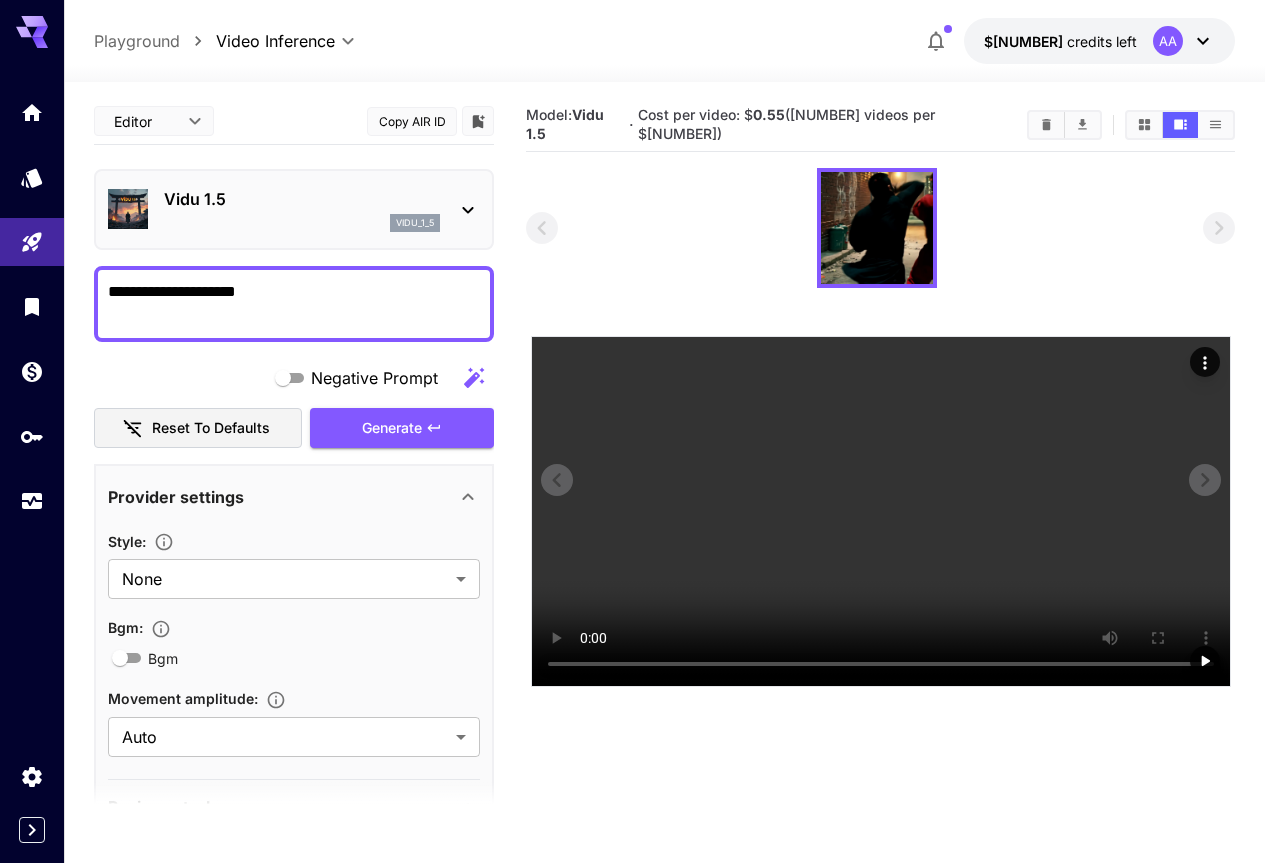 click at bounding box center (881, 511) 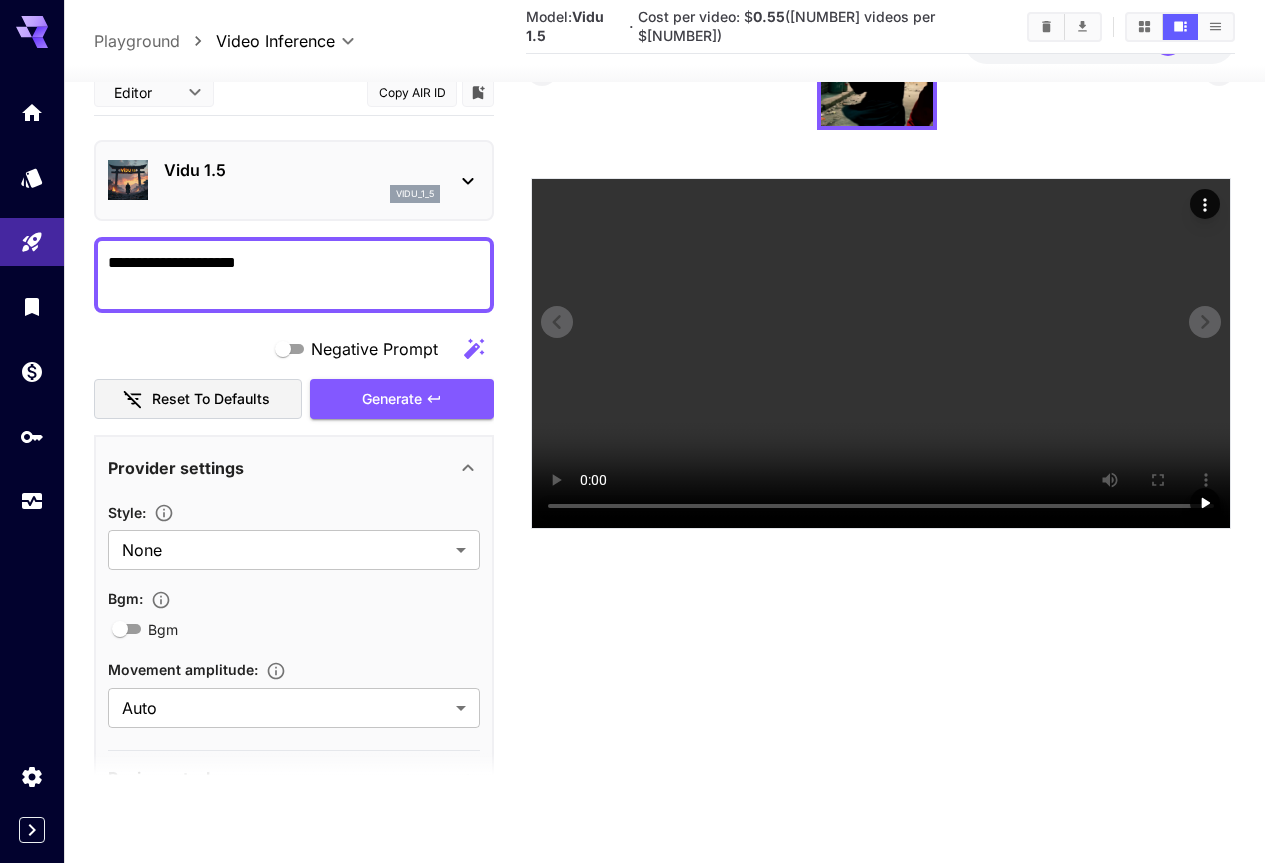 scroll, scrollTop: 500, scrollLeft: 0, axis: vertical 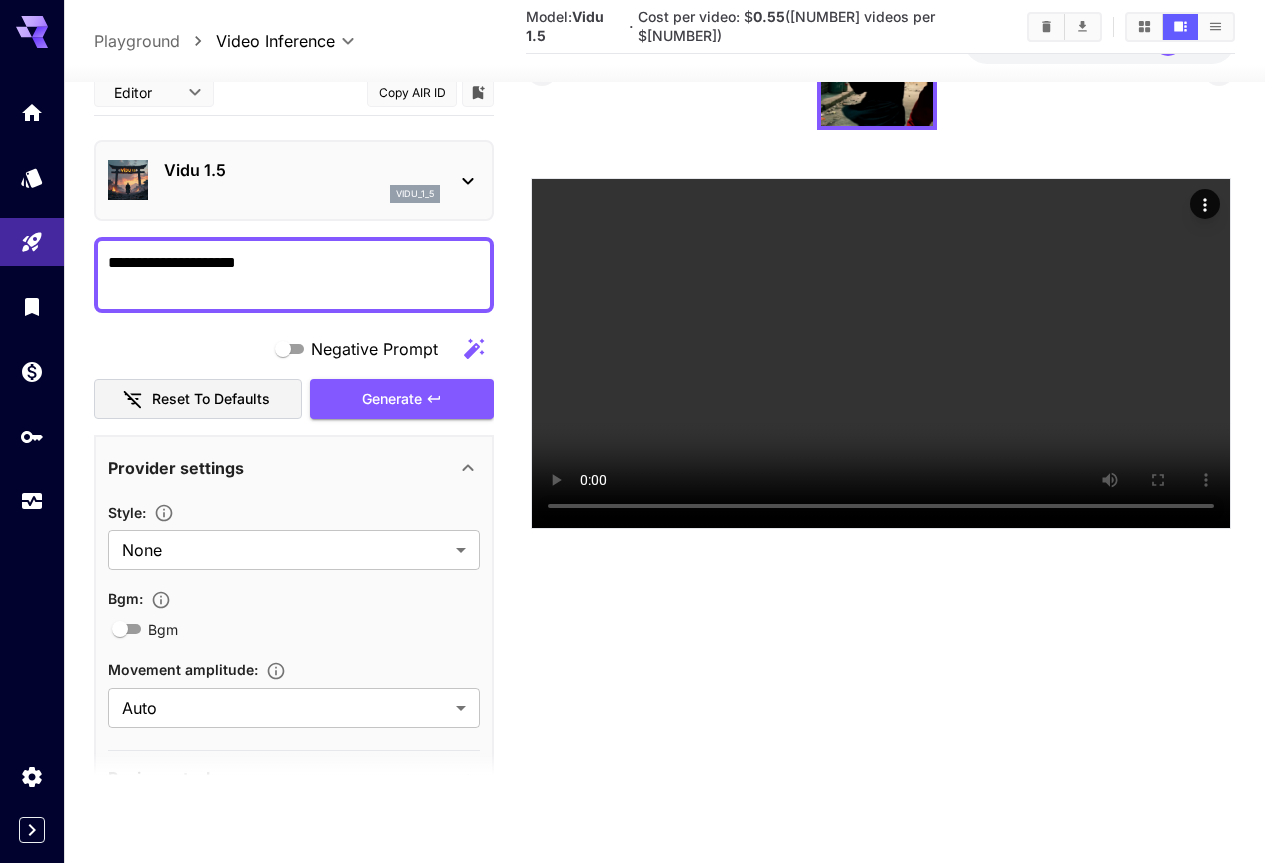 click on "**********" at bounding box center (294, 275) 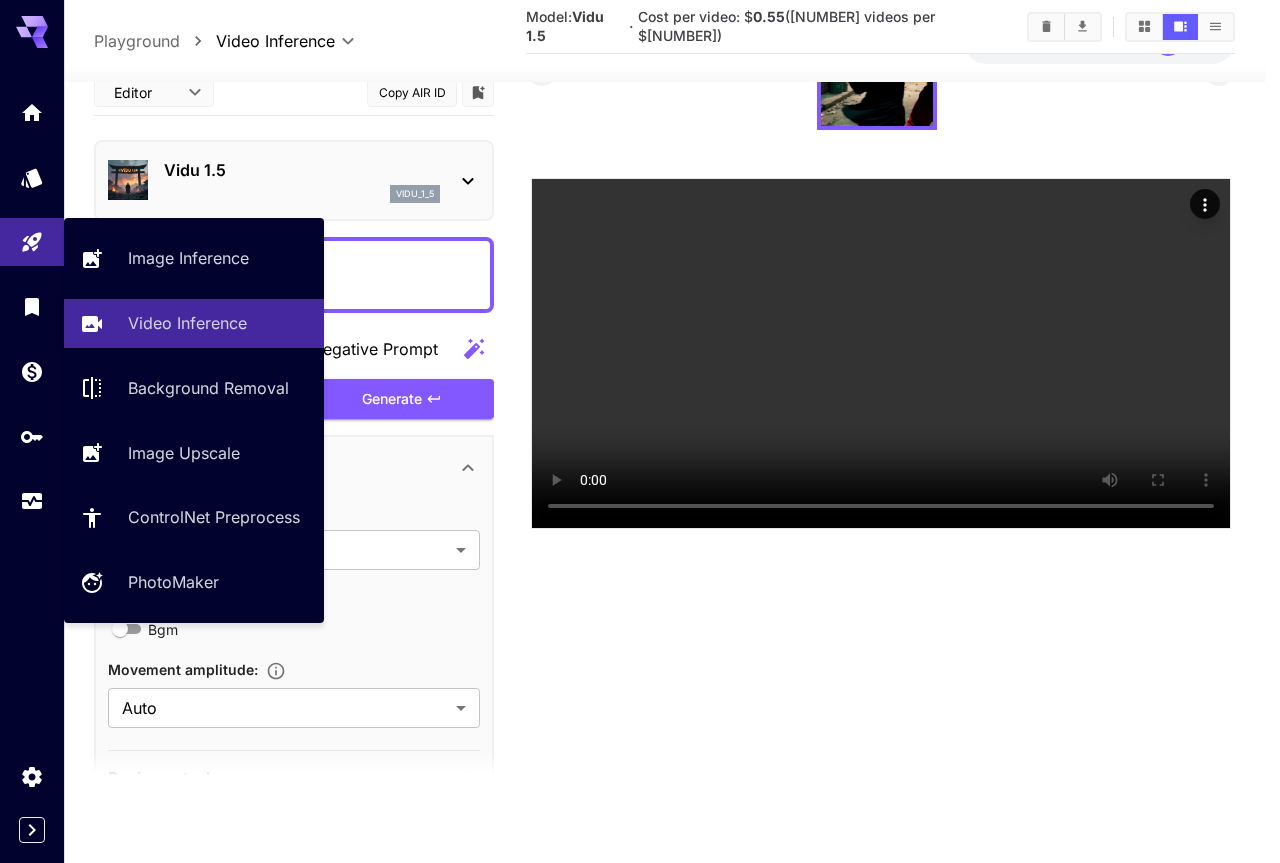 drag, startPoint x: 309, startPoint y: 288, endPoint x: 491, endPoint y: 313, distance: 183.70901 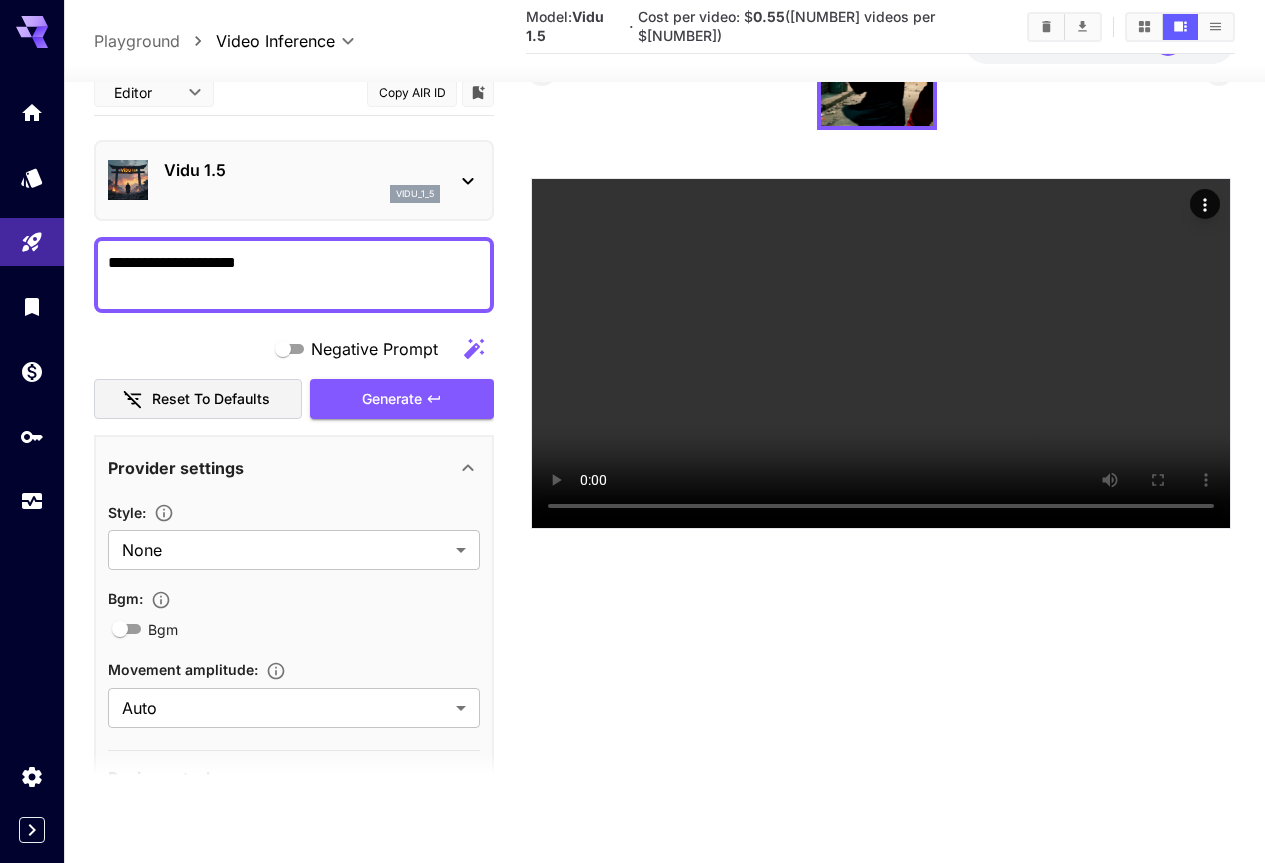 click on "**********" at bounding box center [294, 275] 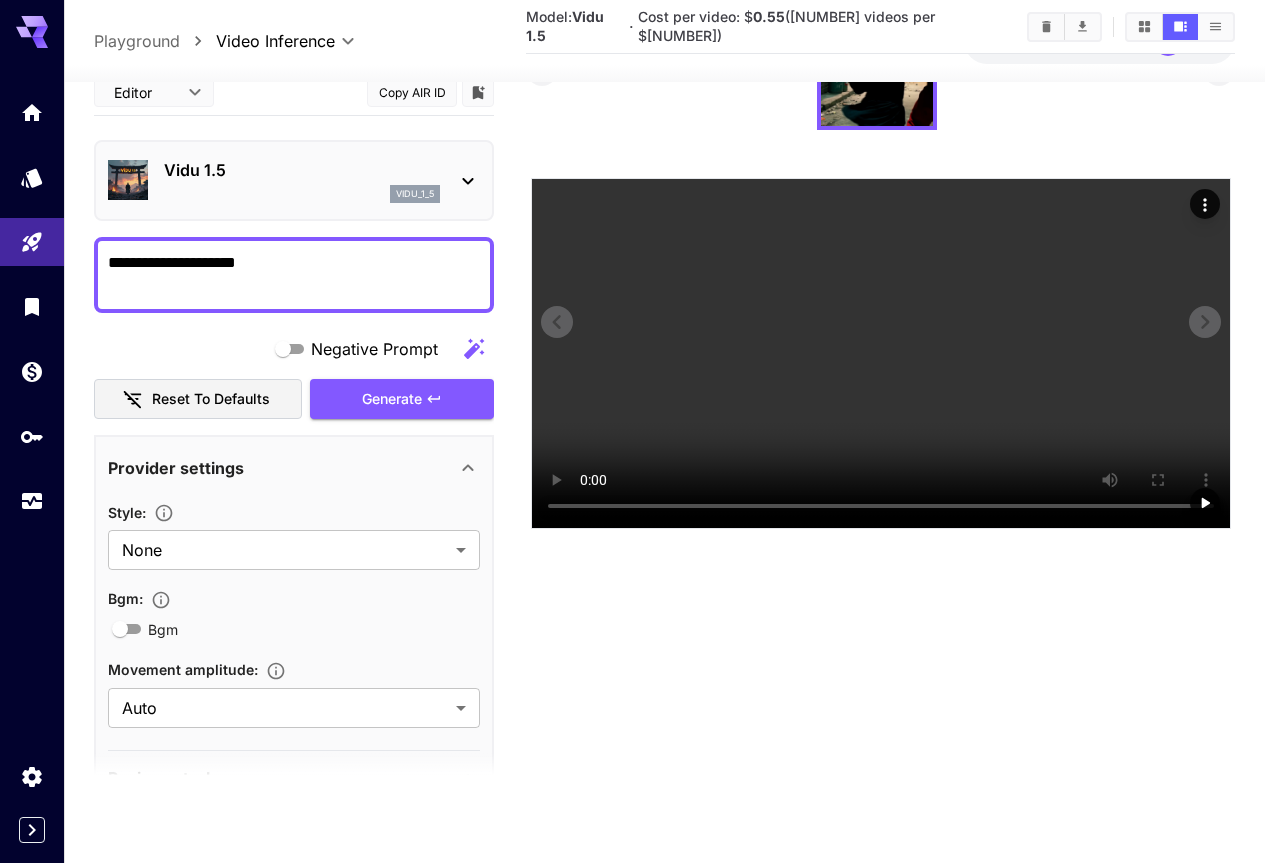 scroll, scrollTop: 769, scrollLeft: 0, axis: vertical 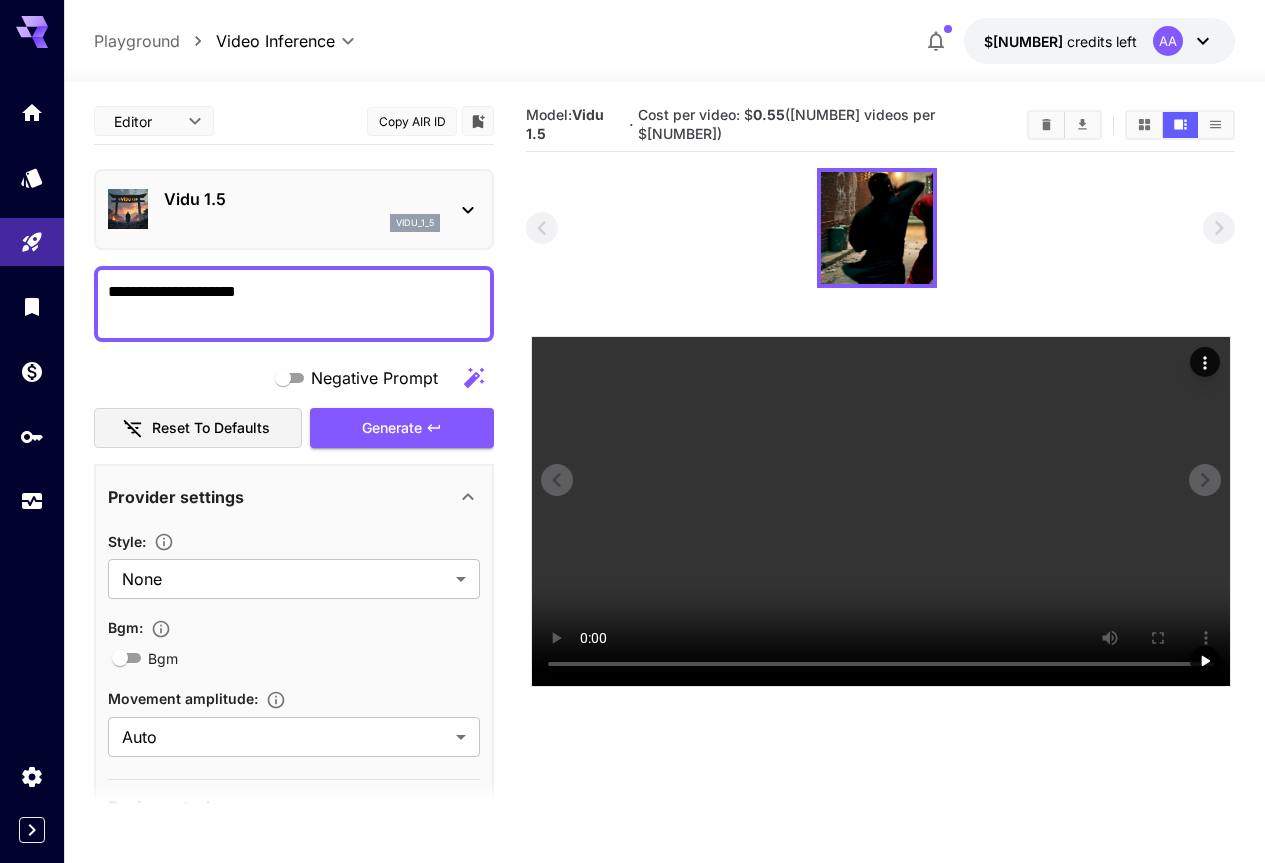 drag, startPoint x: 357, startPoint y: 300, endPoint x: 602, endPoint y: 360, distance: 252.23996 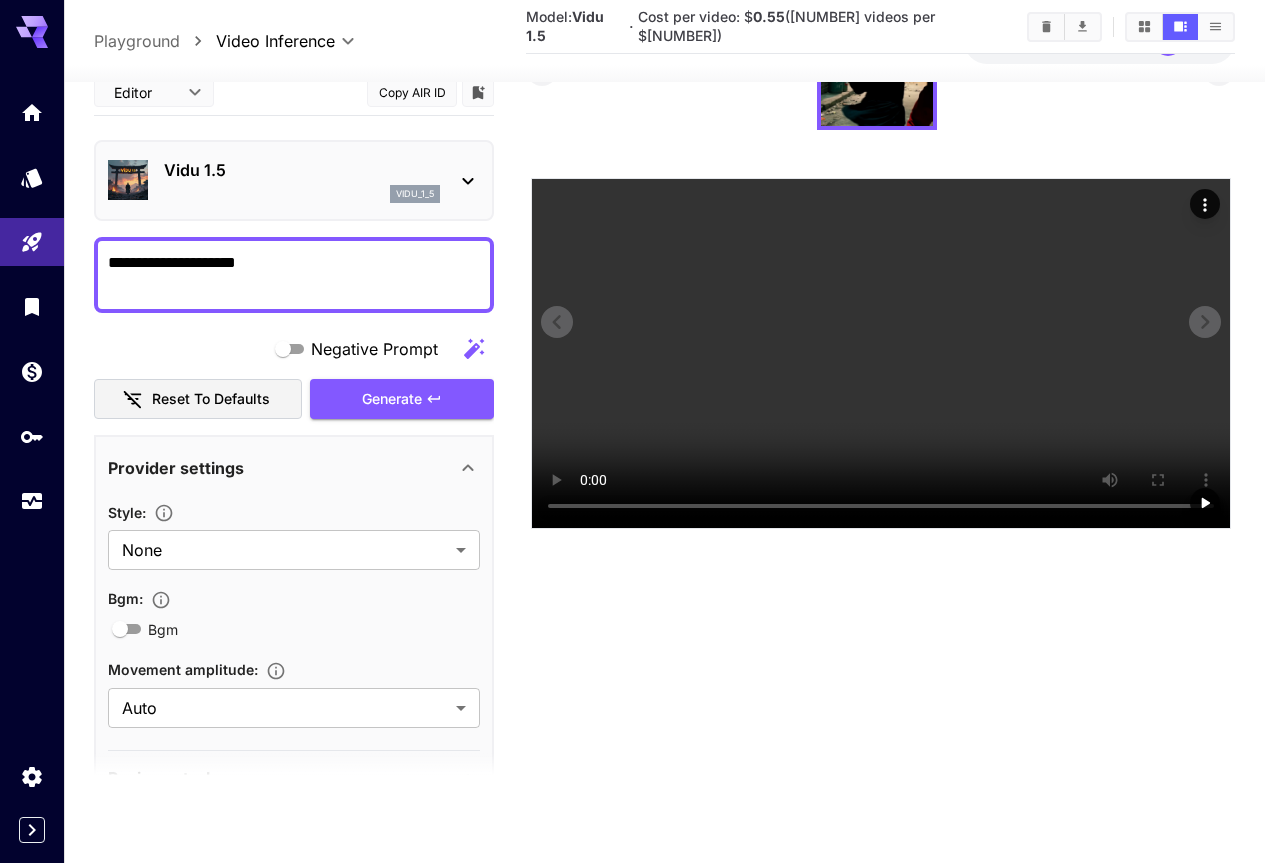 scroll, scrollTop: 569, scrollLeft: 0, axis: vertical 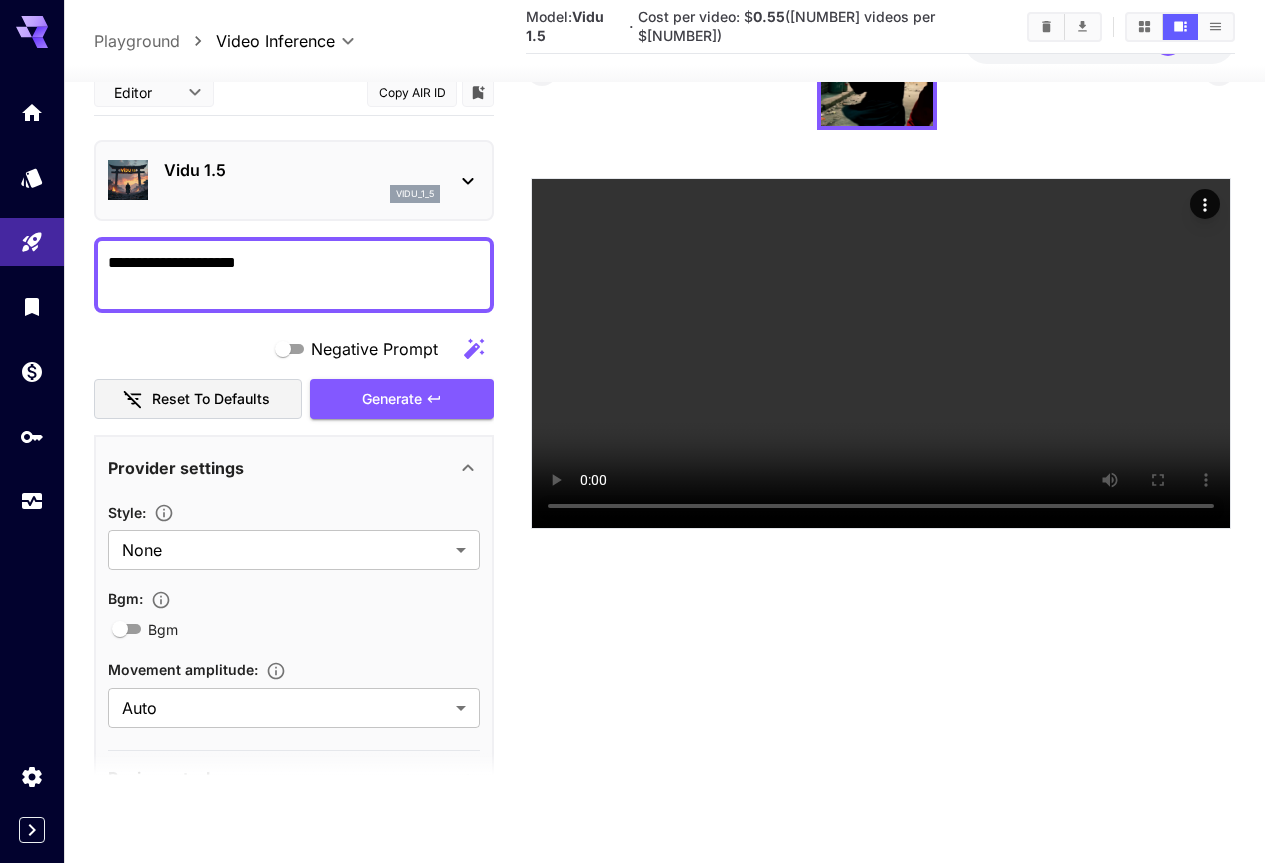 click on "**********" at bounding box center (294, 275) 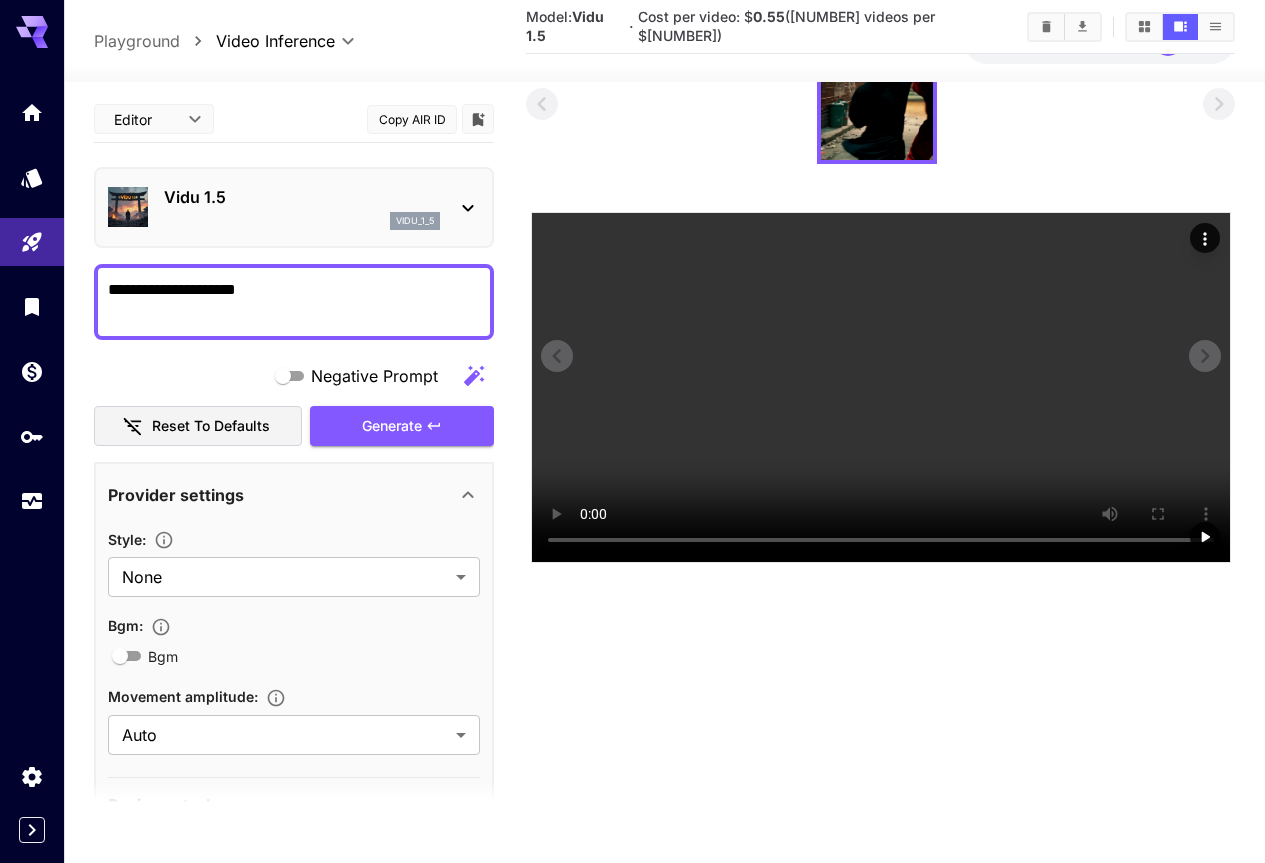 scroll, scrollTop: 0, scrollLeft: 0, axis: both 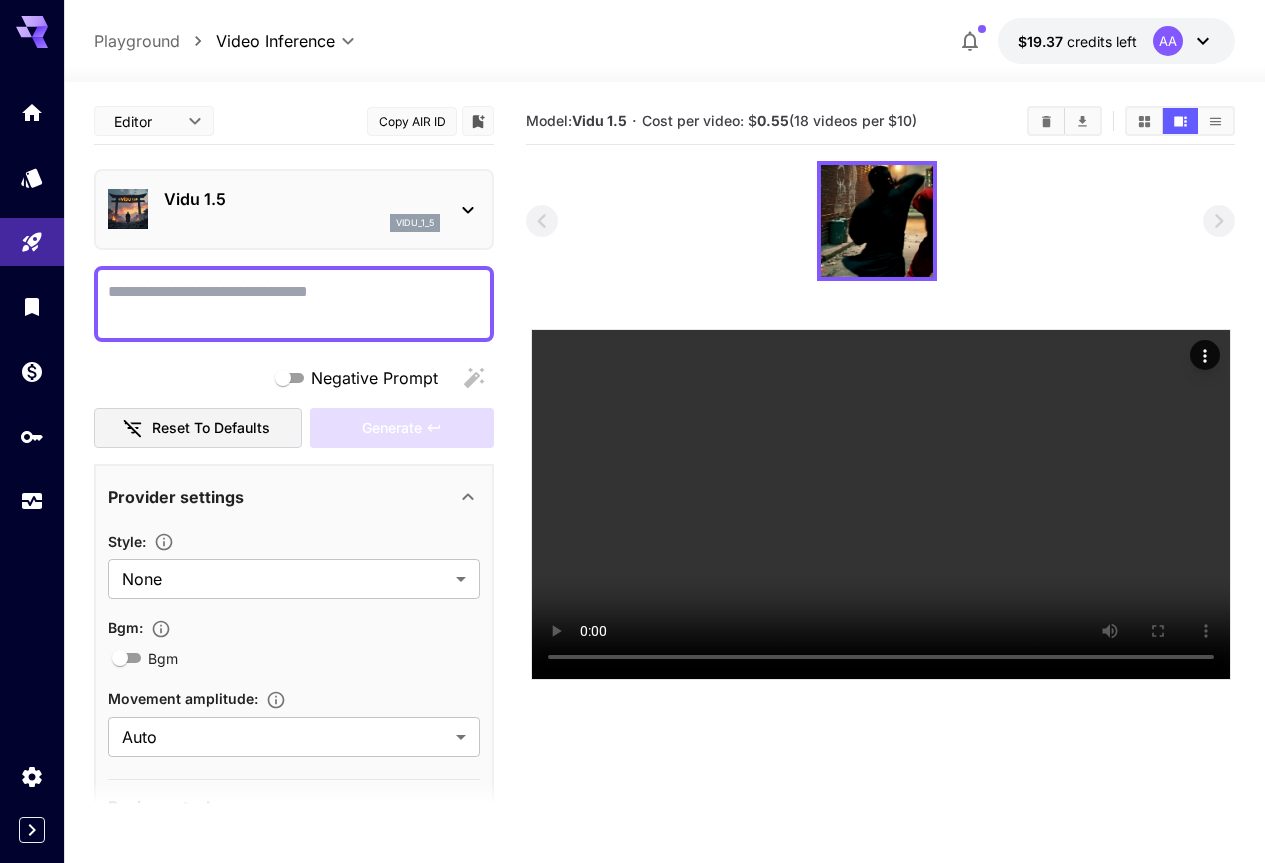 type on "**********" 